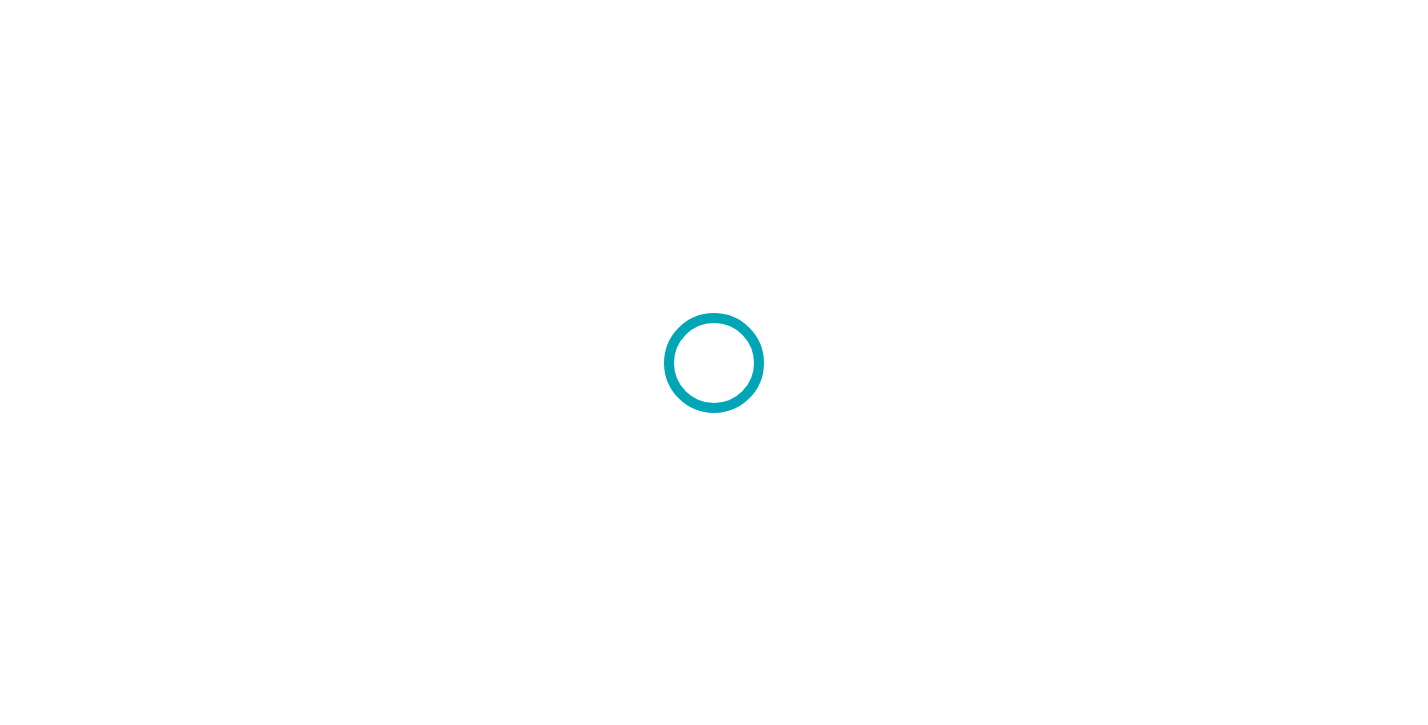 scroll, scrollTop: 0, scrollLeft: 0, axis: both 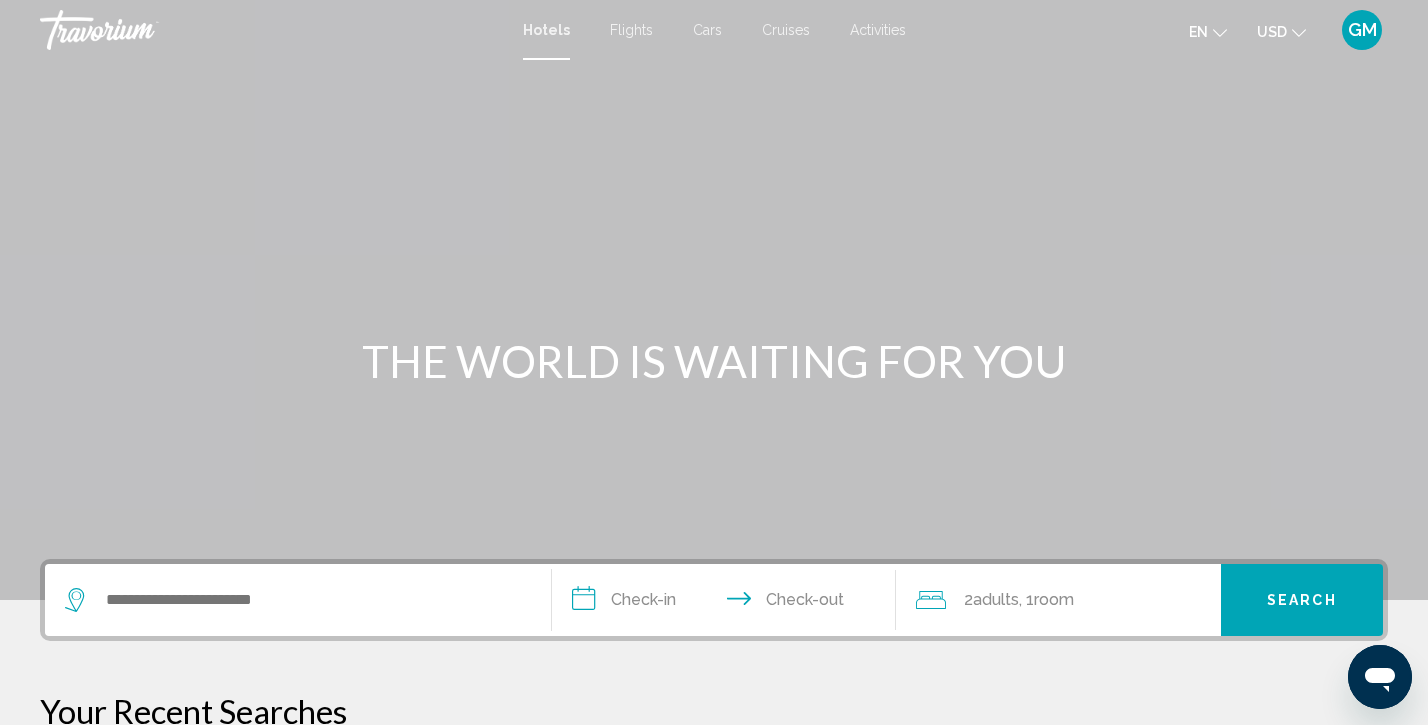 click on "2  Adult Adults" 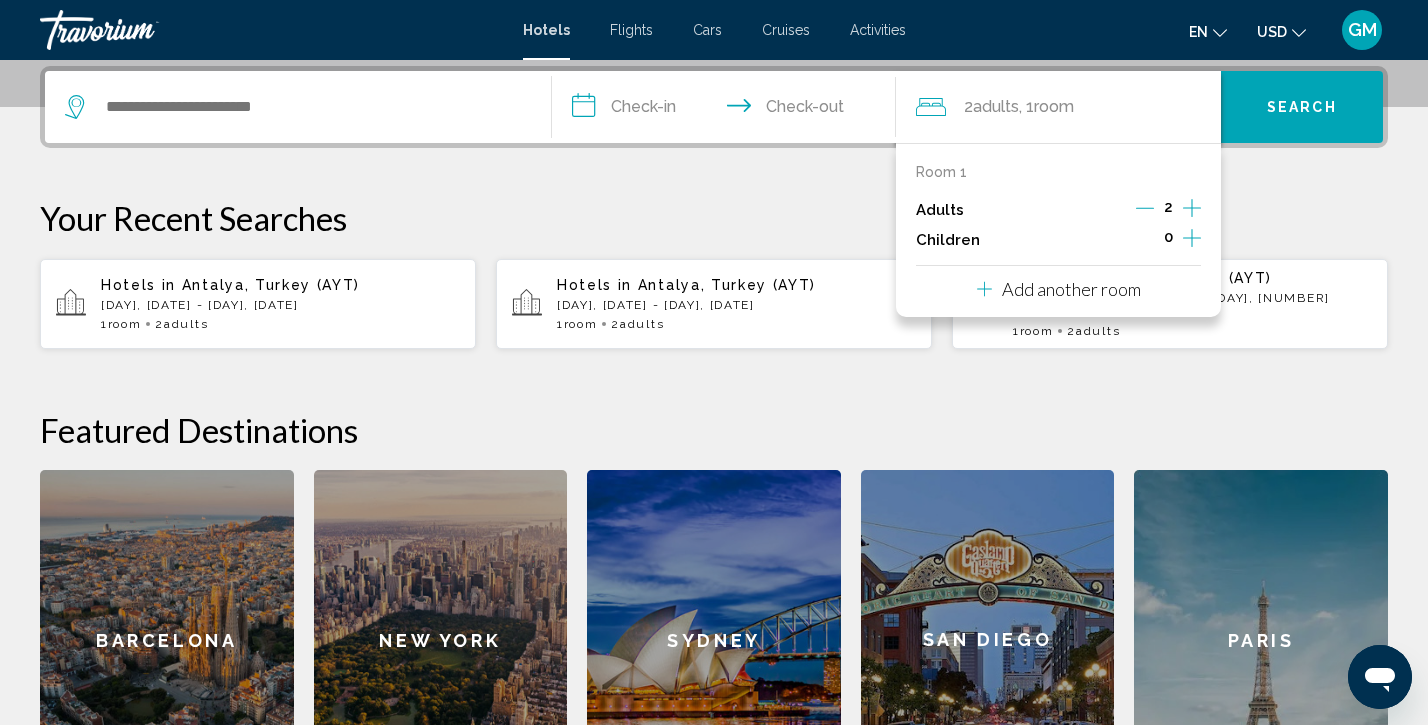 scroll, scrollTop: 494, scrollLeft: 0, axis: vertical 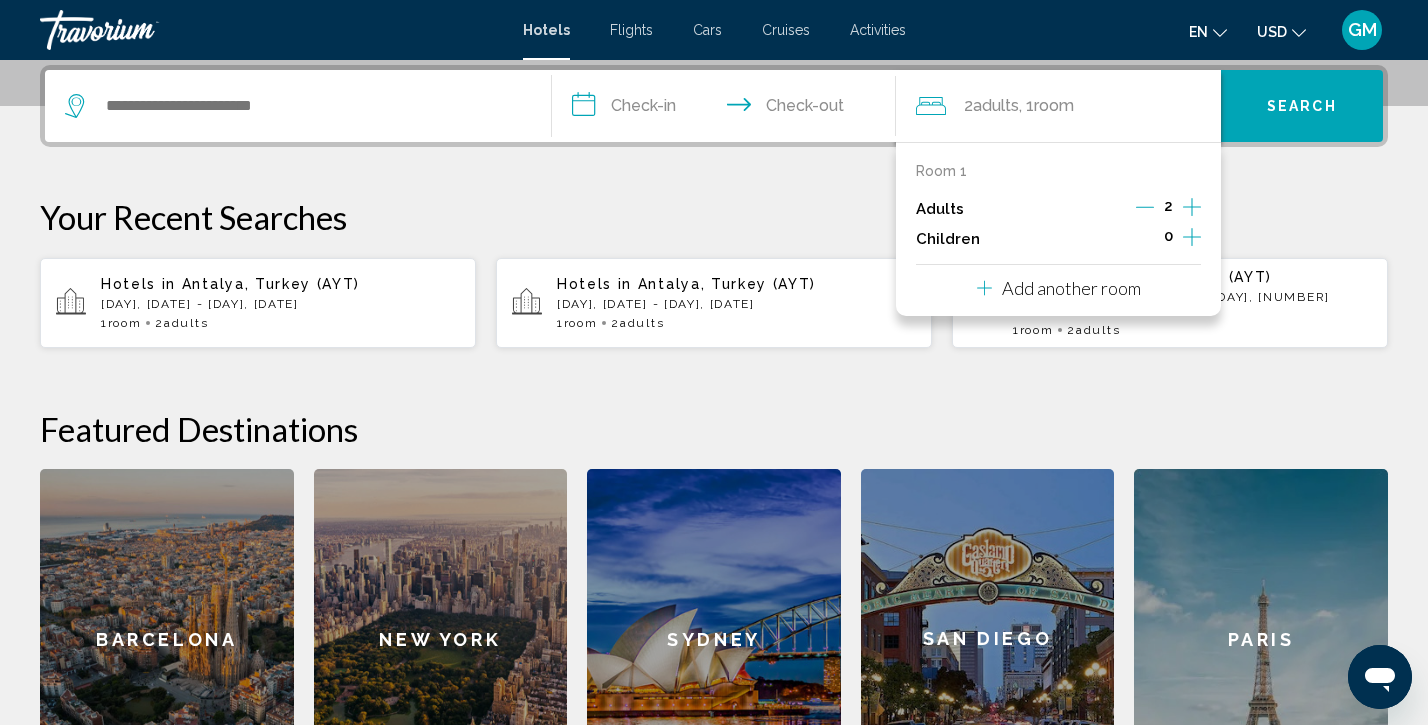 click 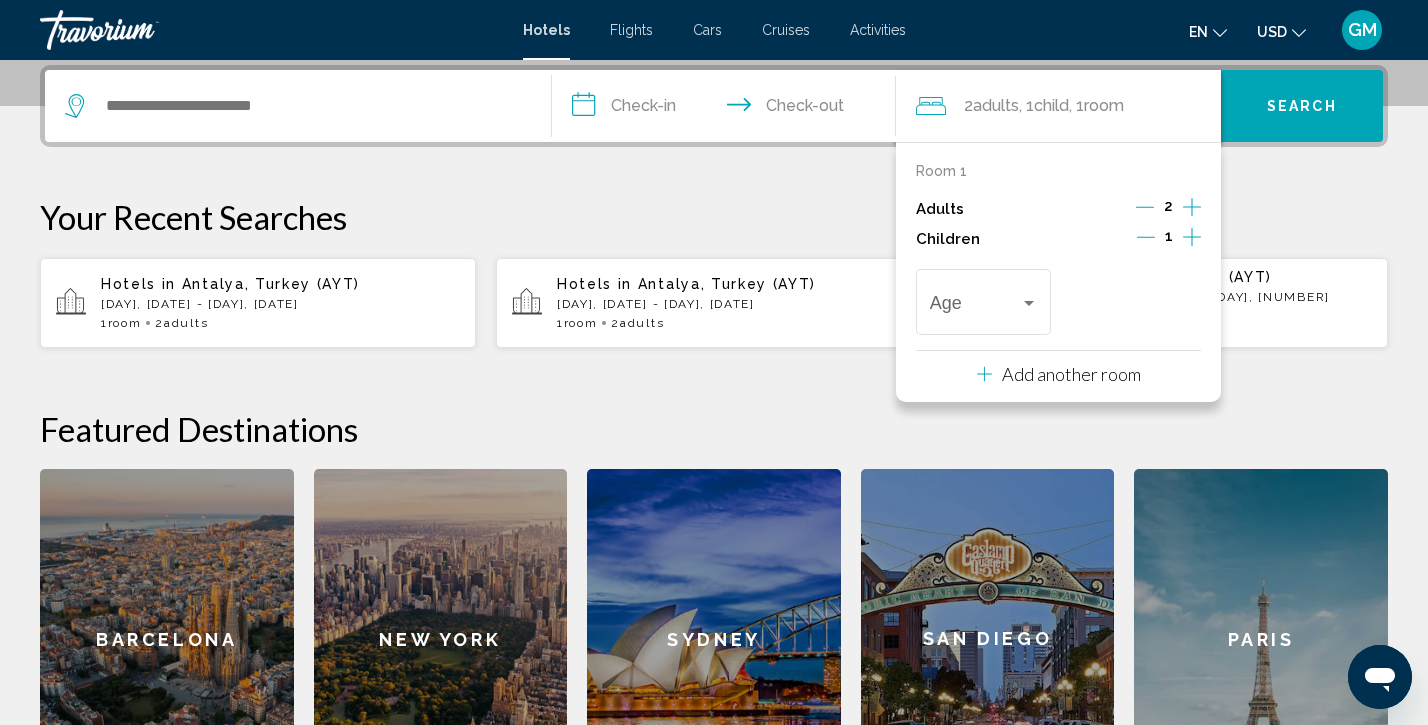 click 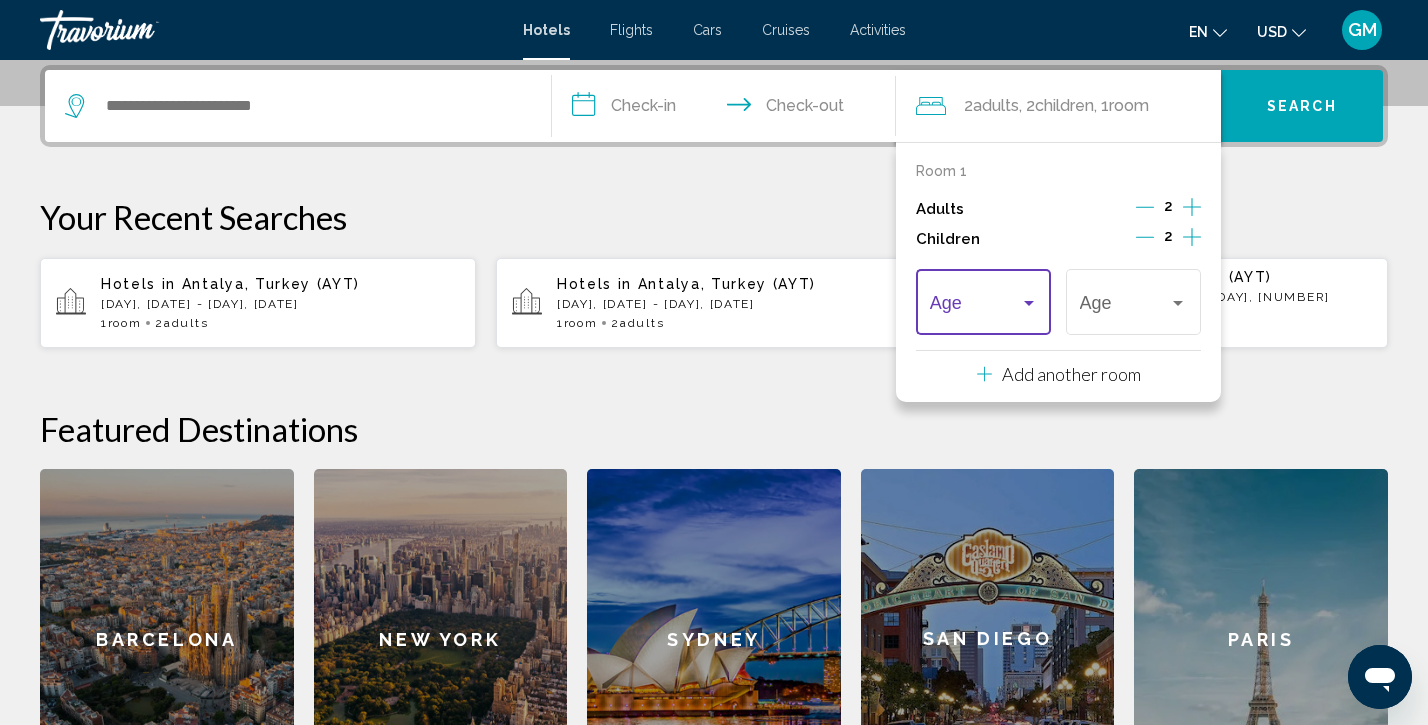 click at bounding box center [1029, 303] 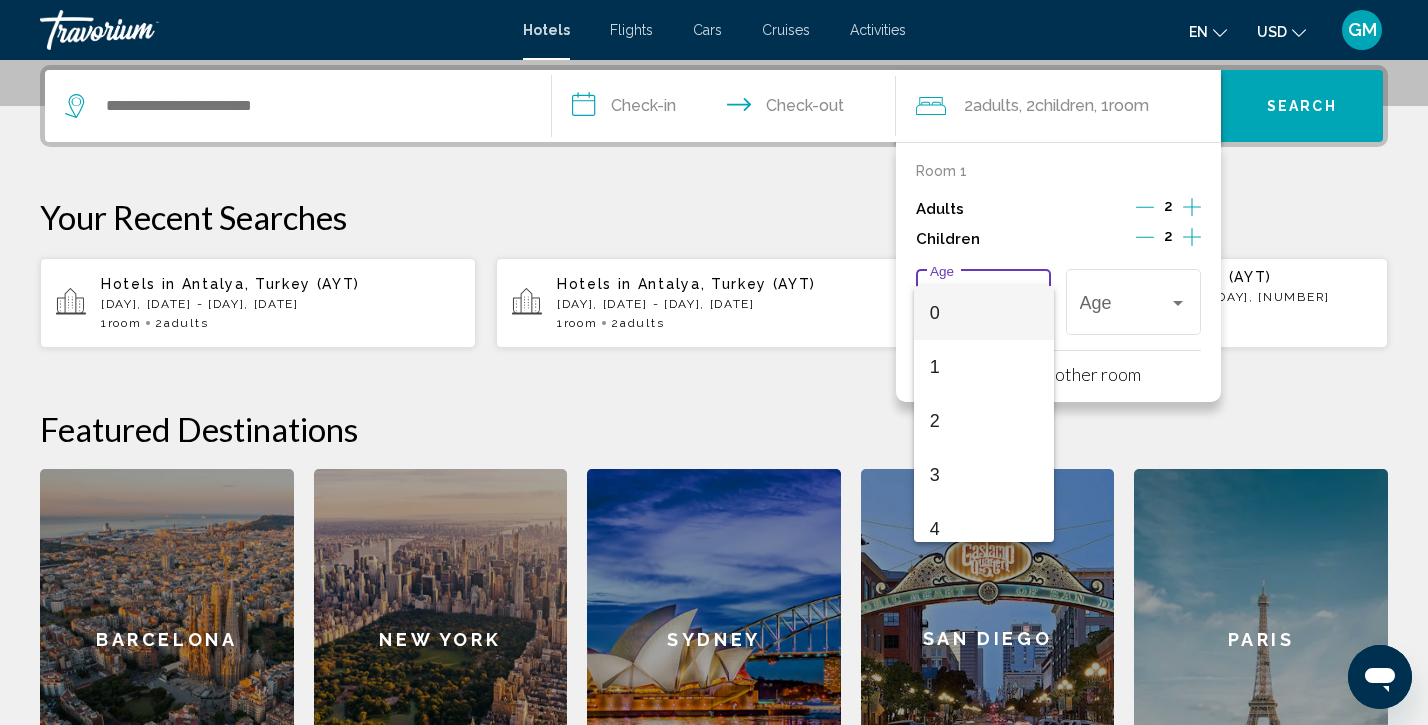 click at bounding box center [714, 362] 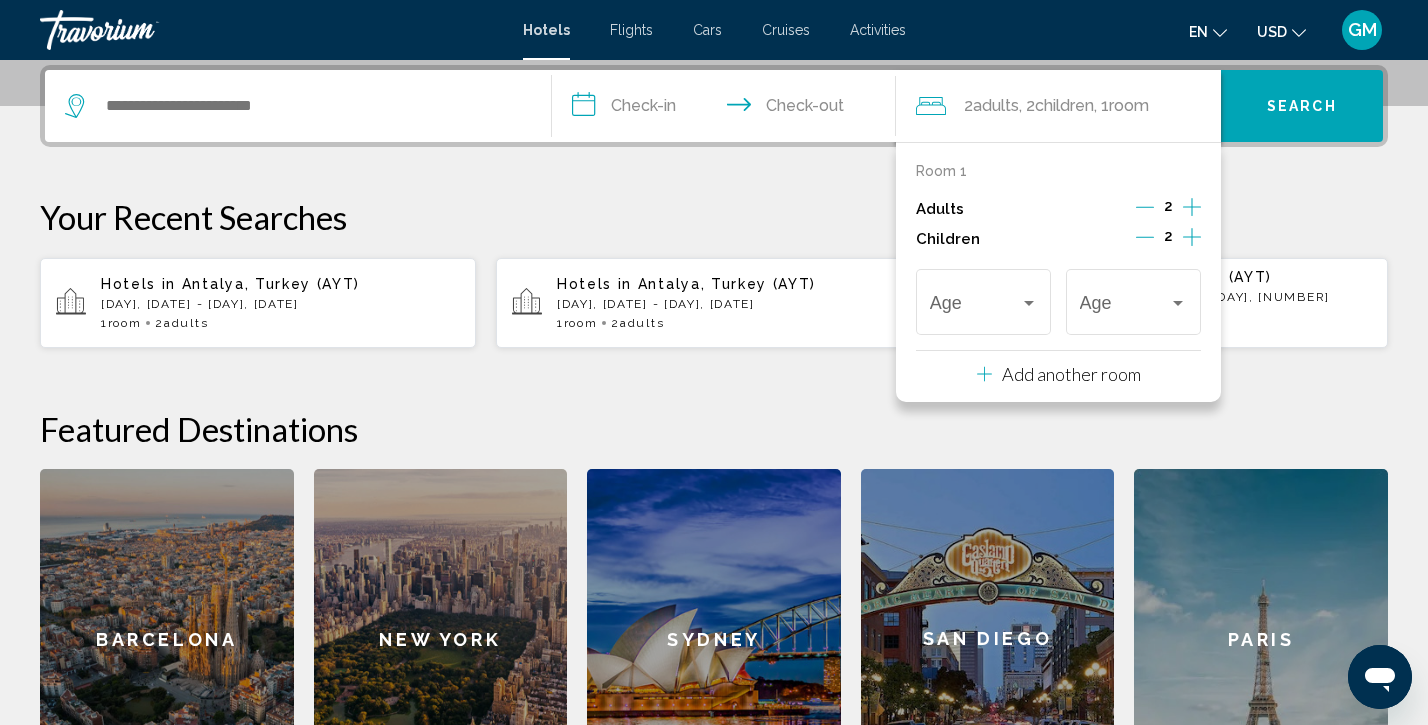 click 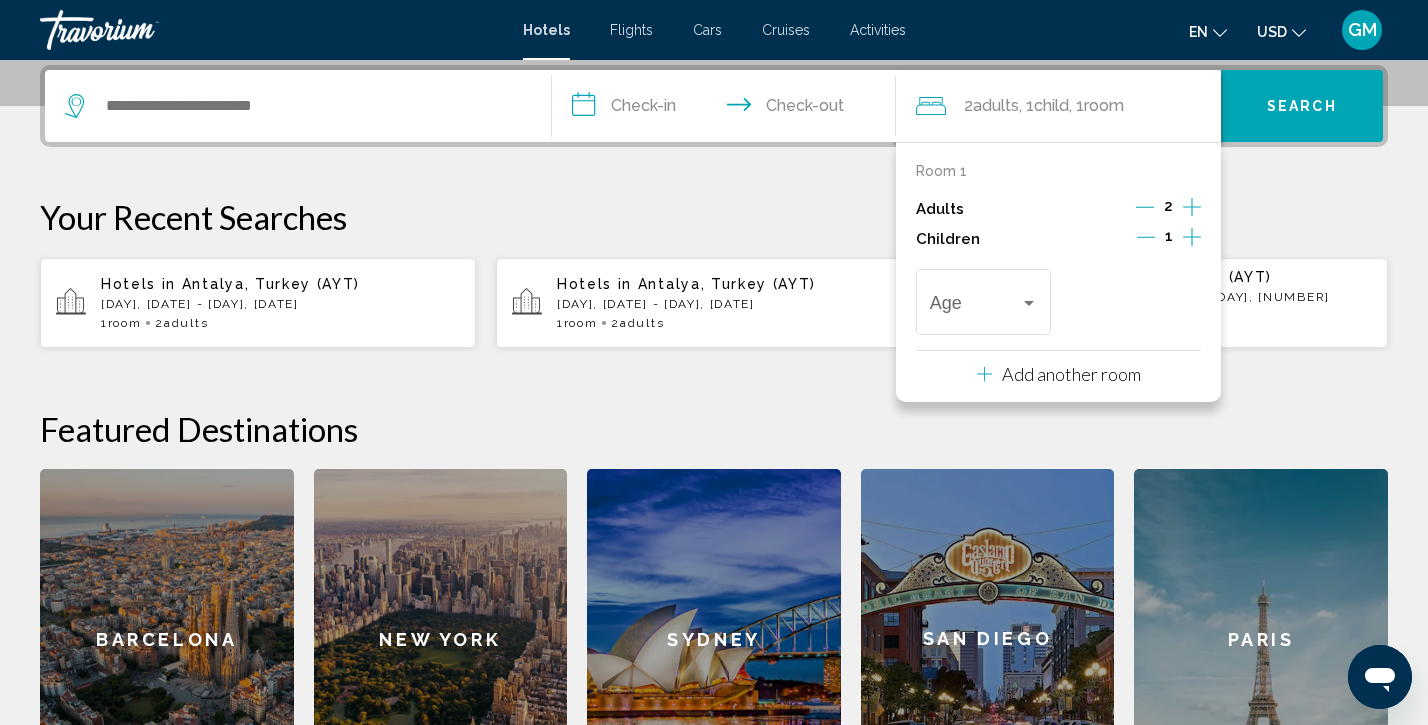 click 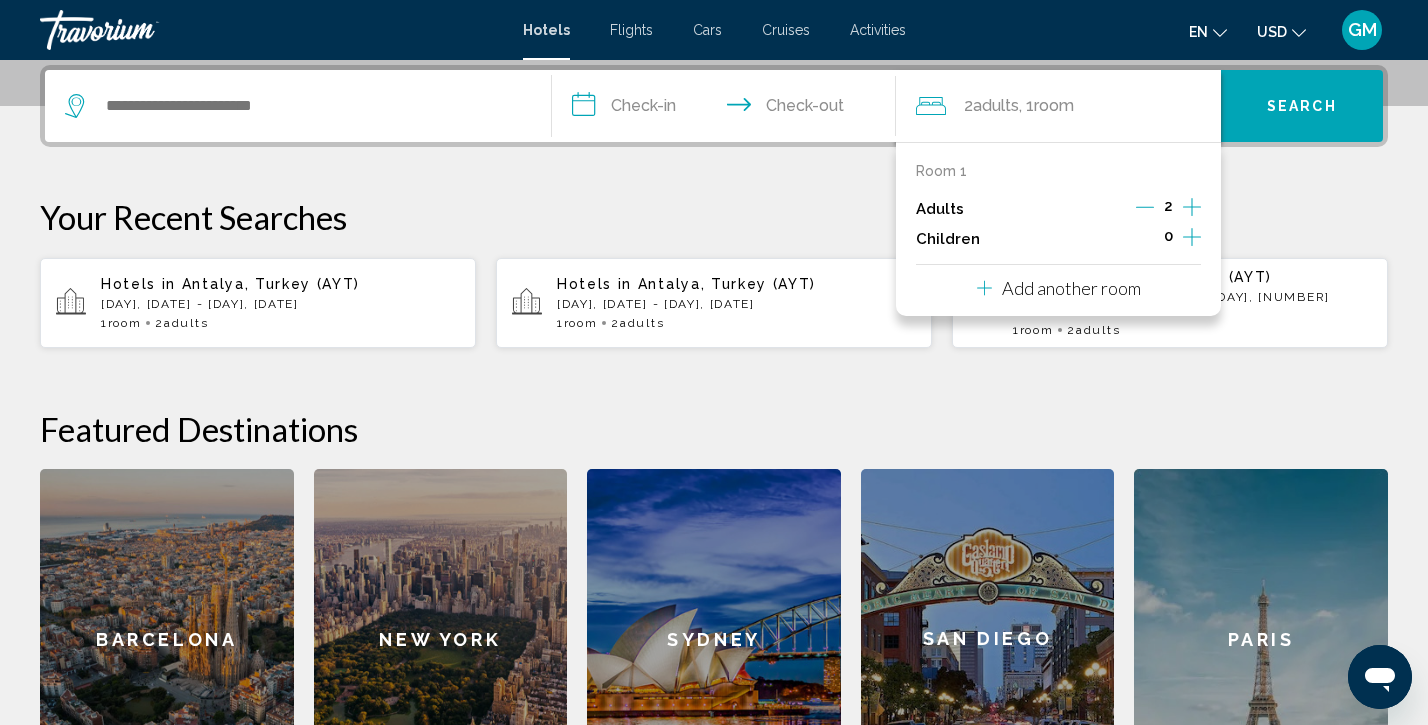 click 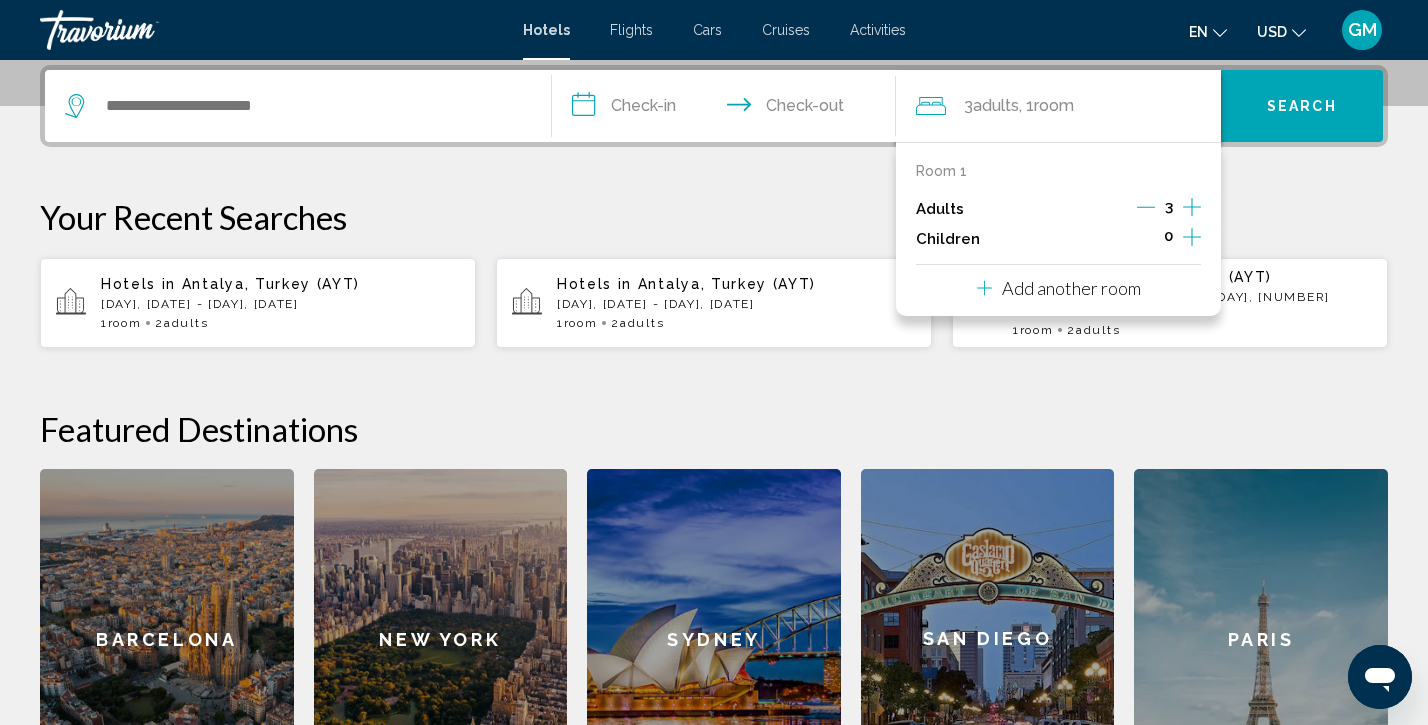 click on "Your Recent Searches" at bounding box center [714, 217] 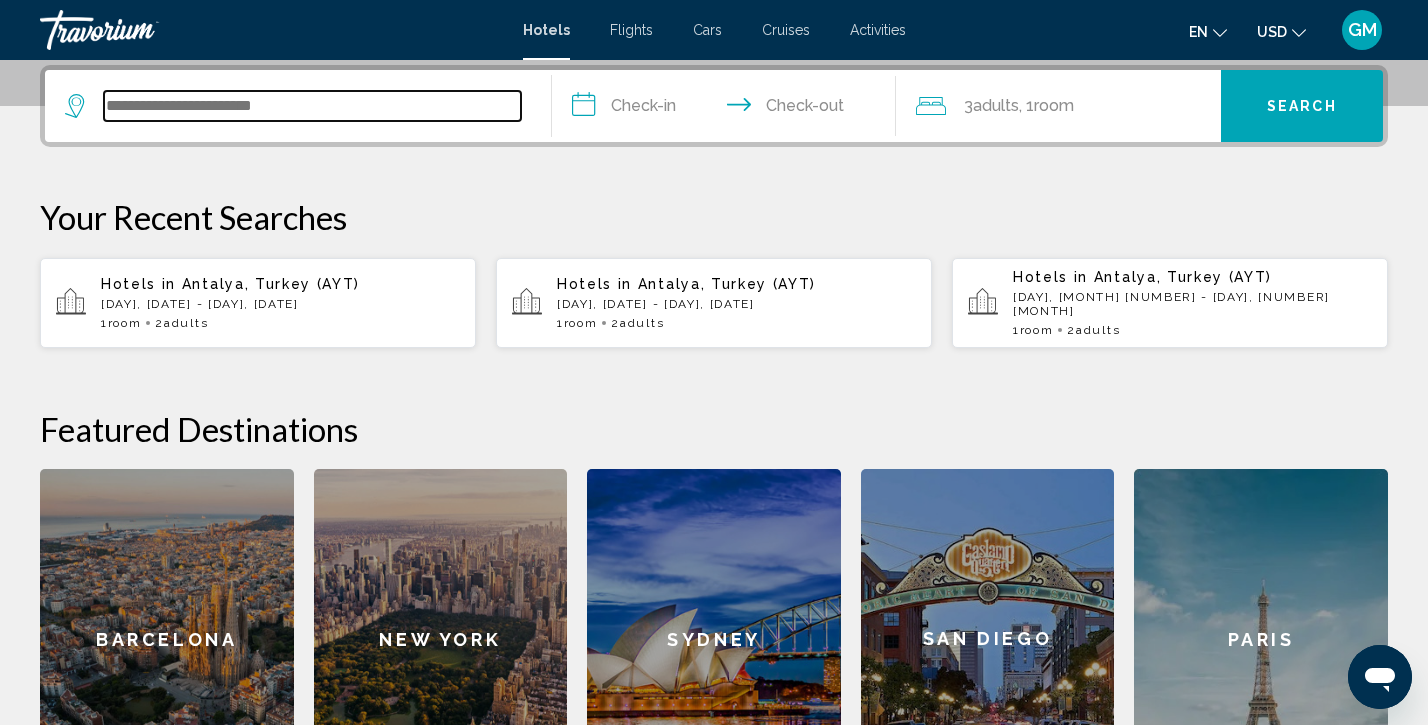 click at bounding box center [312, 106] 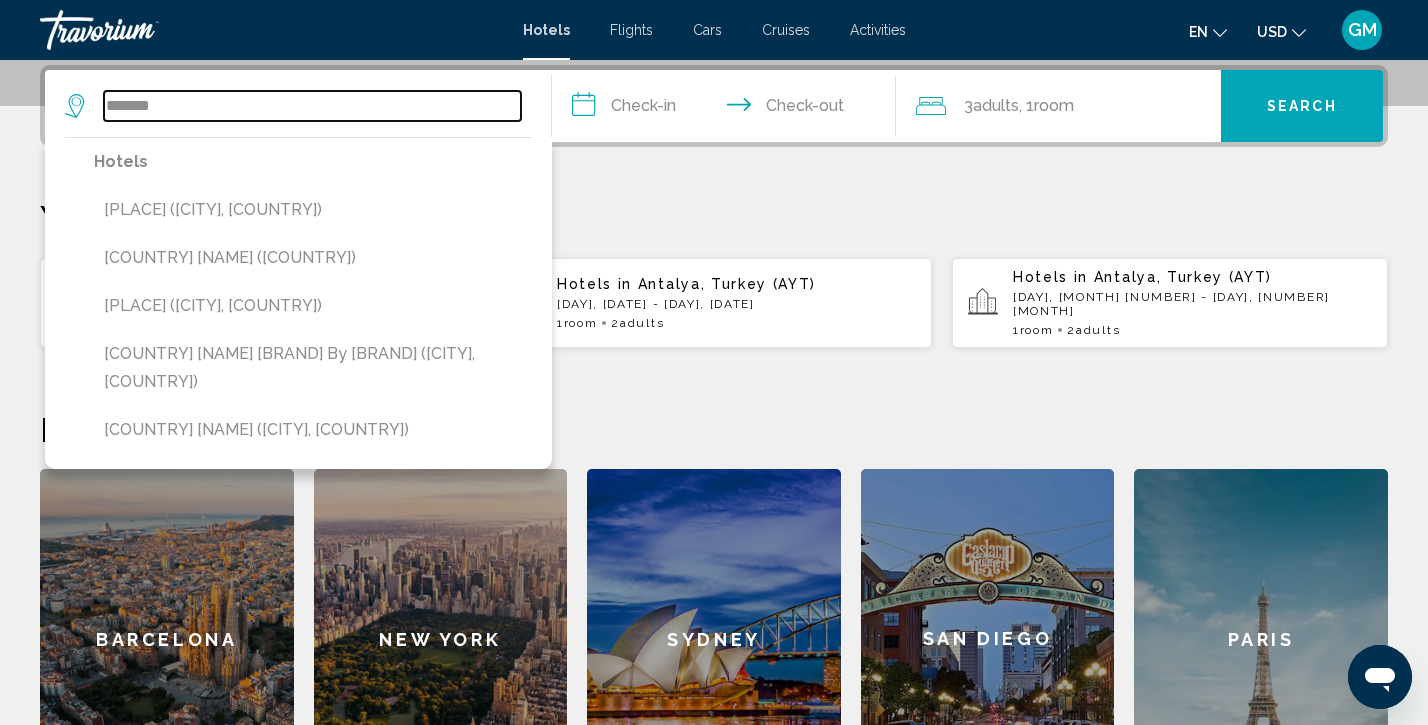 drag, startPoint x: 384, startPoint y: 103, endPoint x: 340, endPoint y: 99, distance: 44.181442 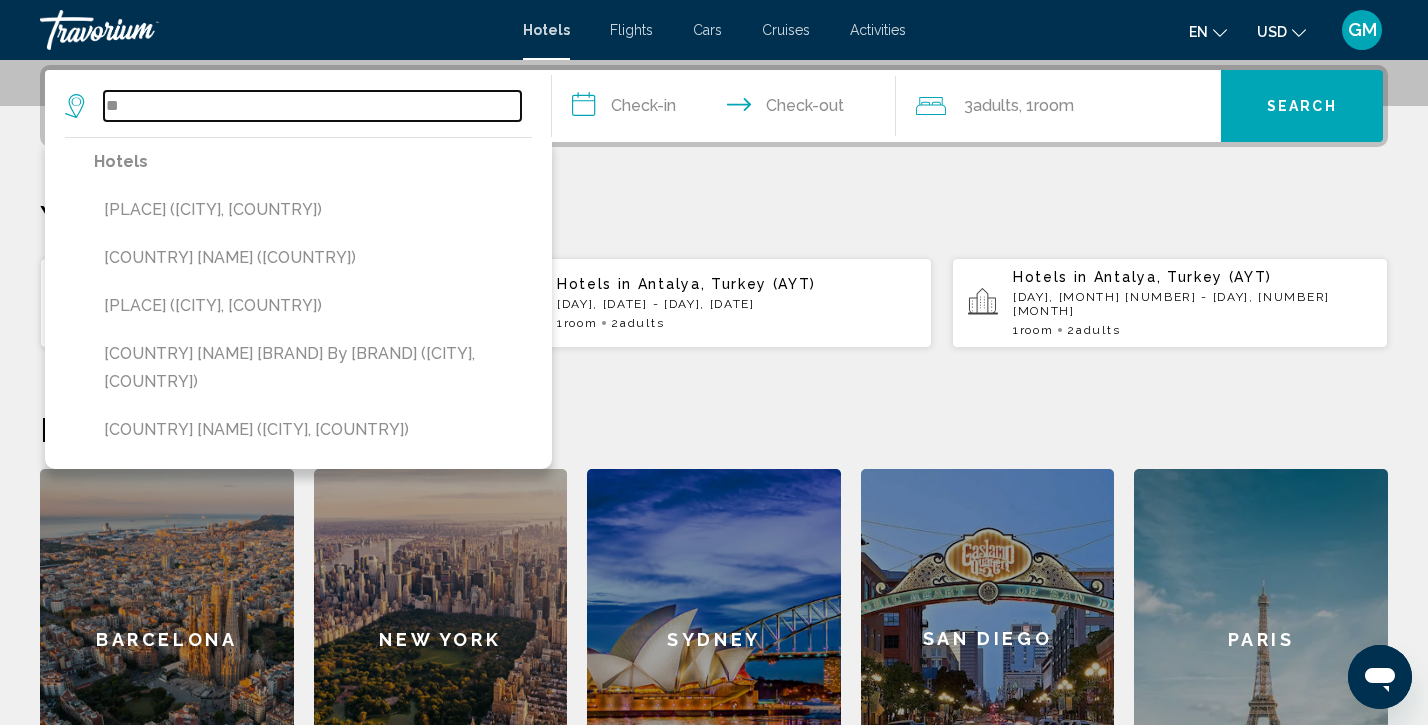 type on "*" 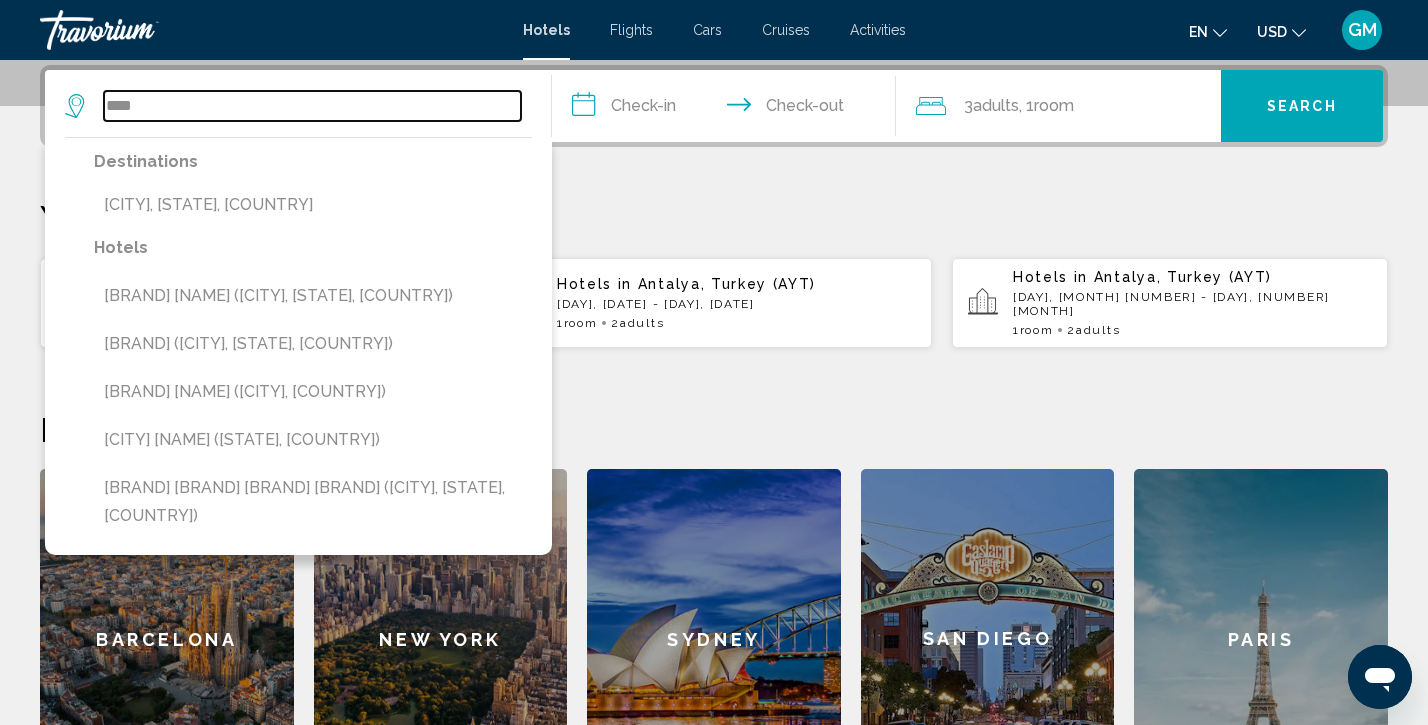 type on "****" 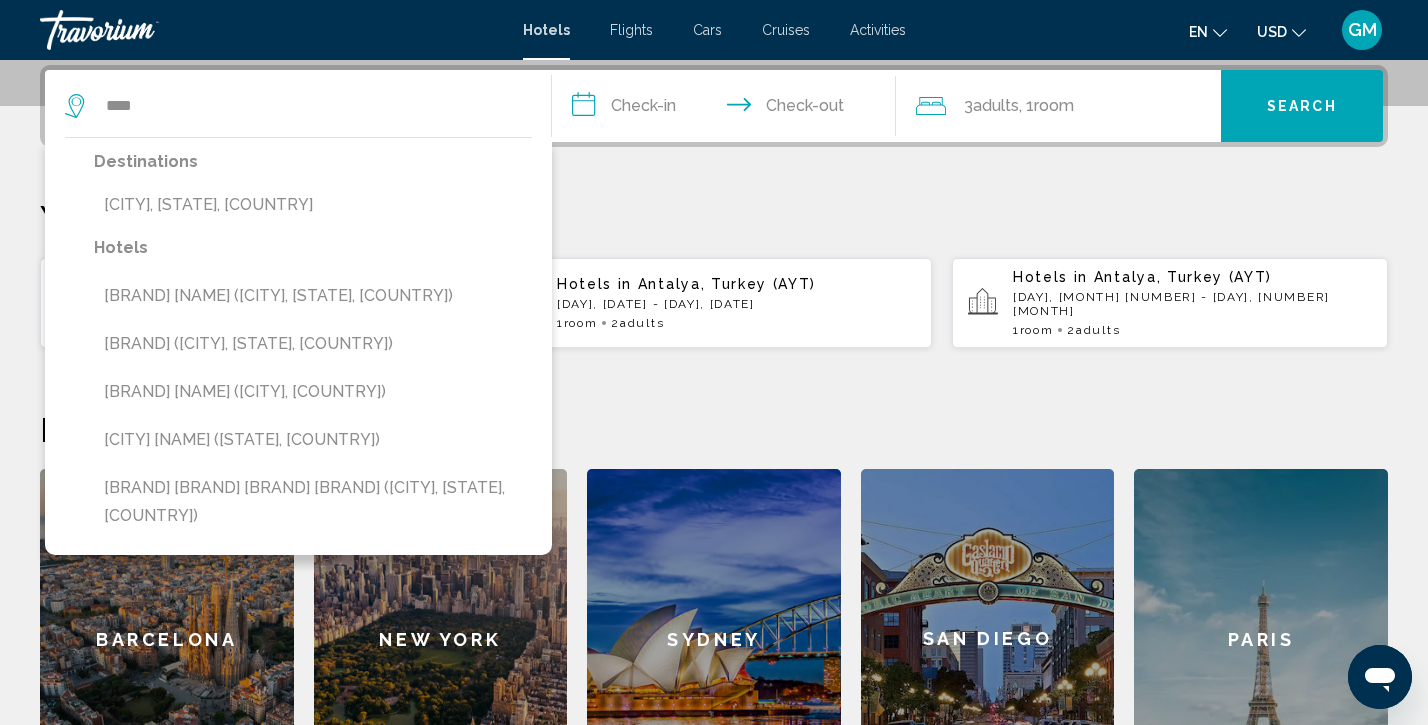 click on "**********" at bounding box center (714, 437) 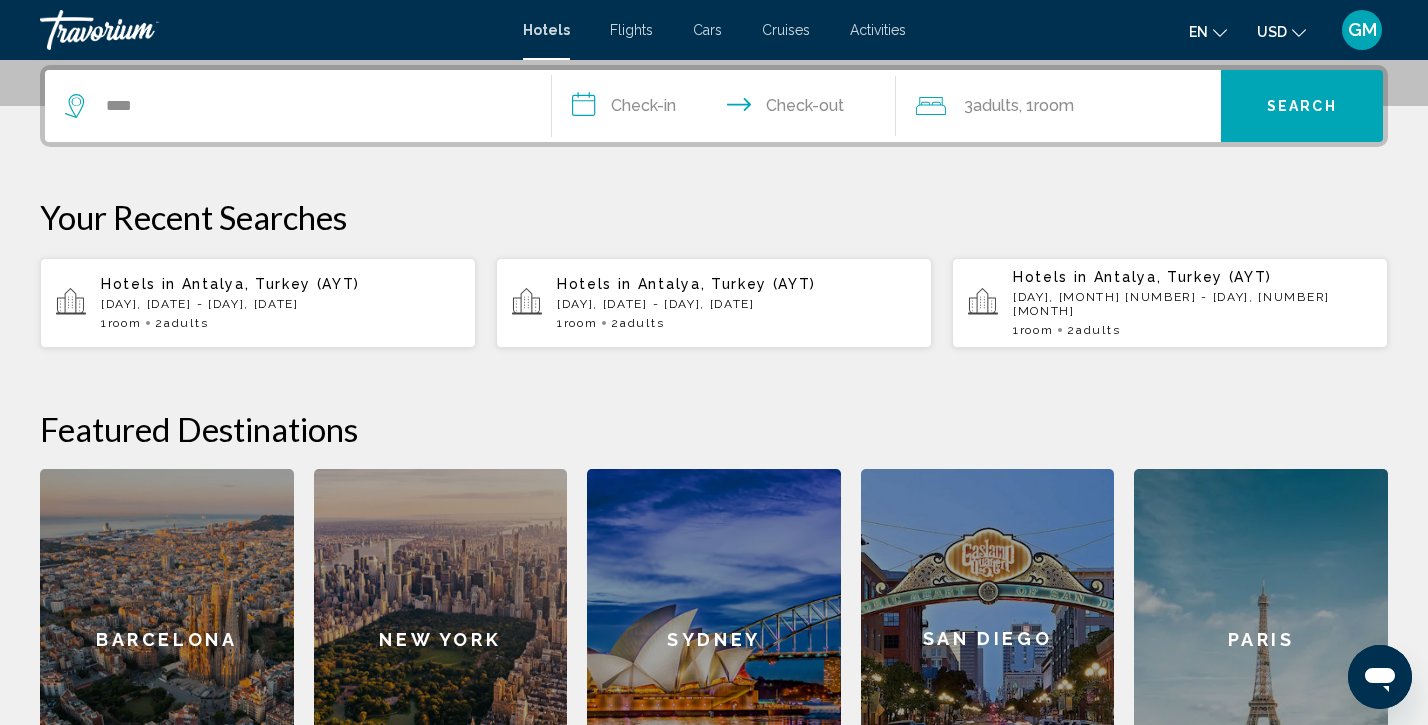 click on "**********" at bounding box center (728, 109) 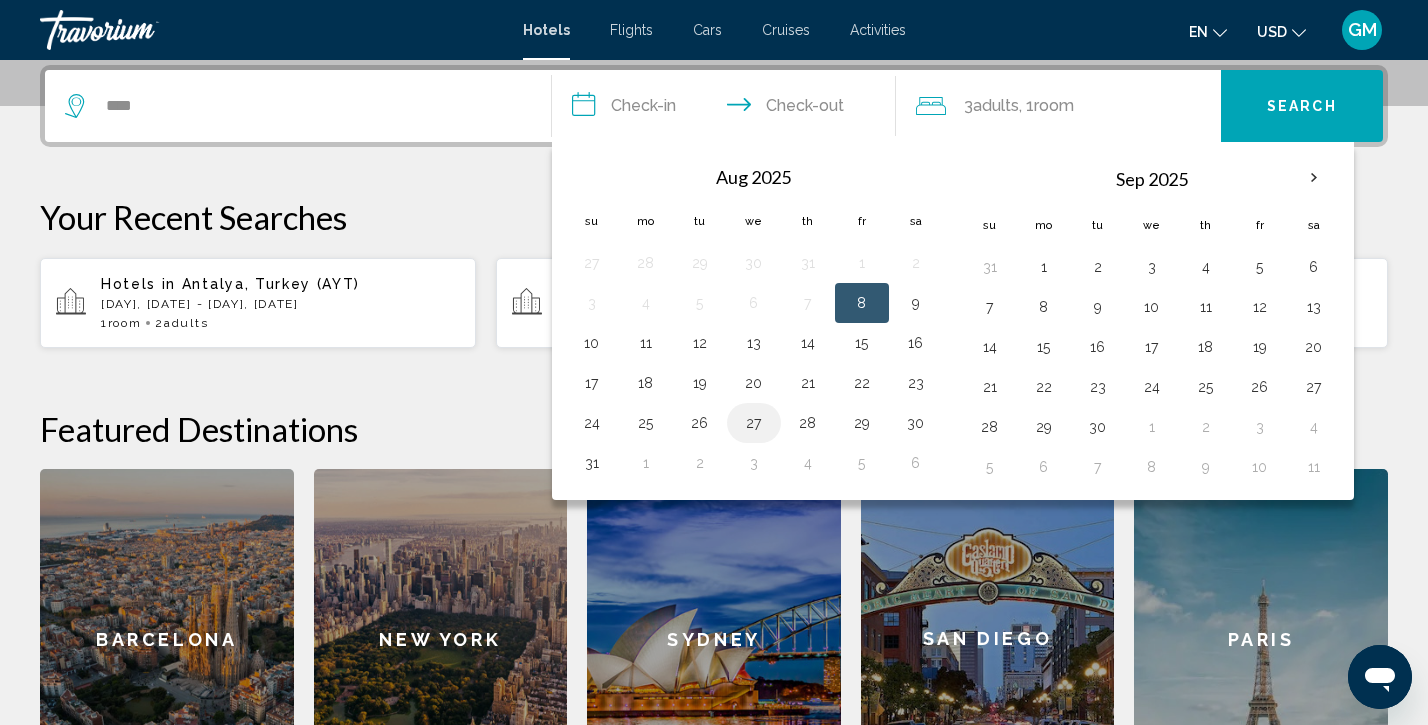 click on "27" at bounding box center [754, 423] 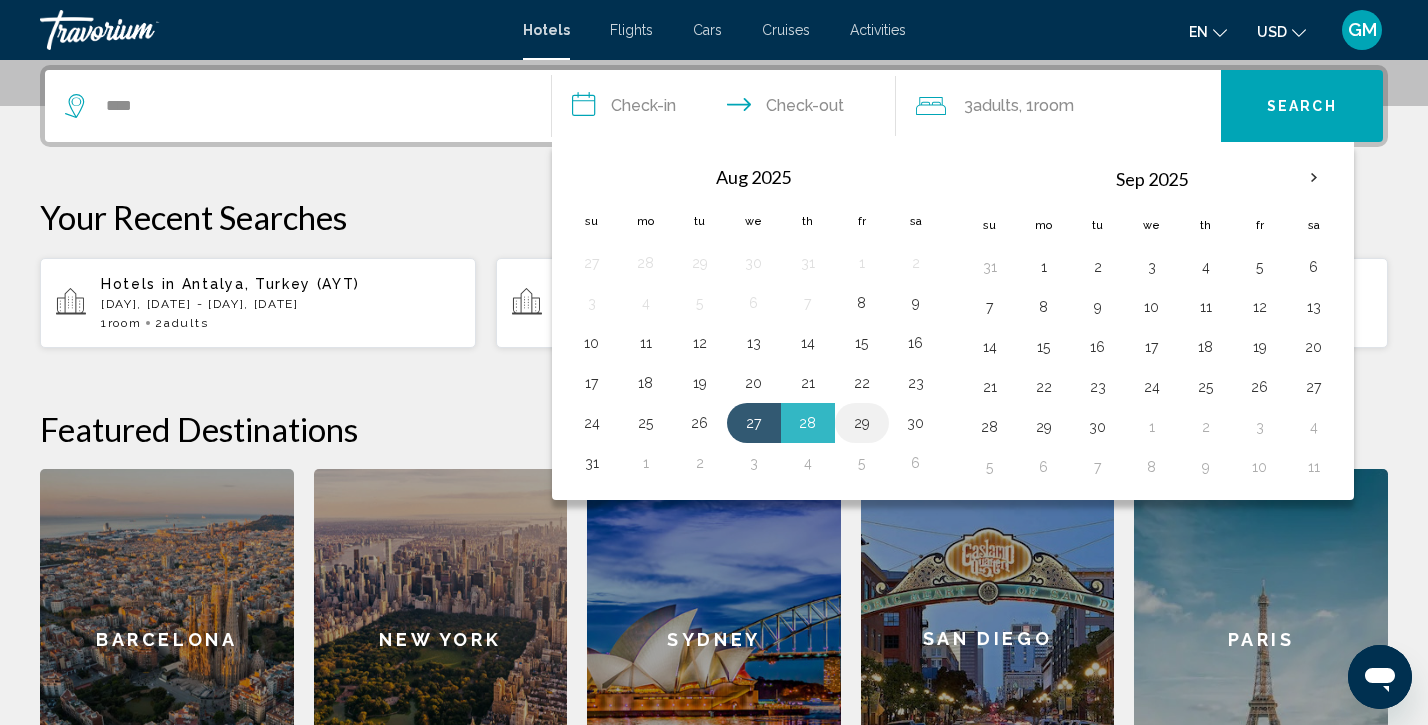 click on "29" at bounding box center [862, 423] 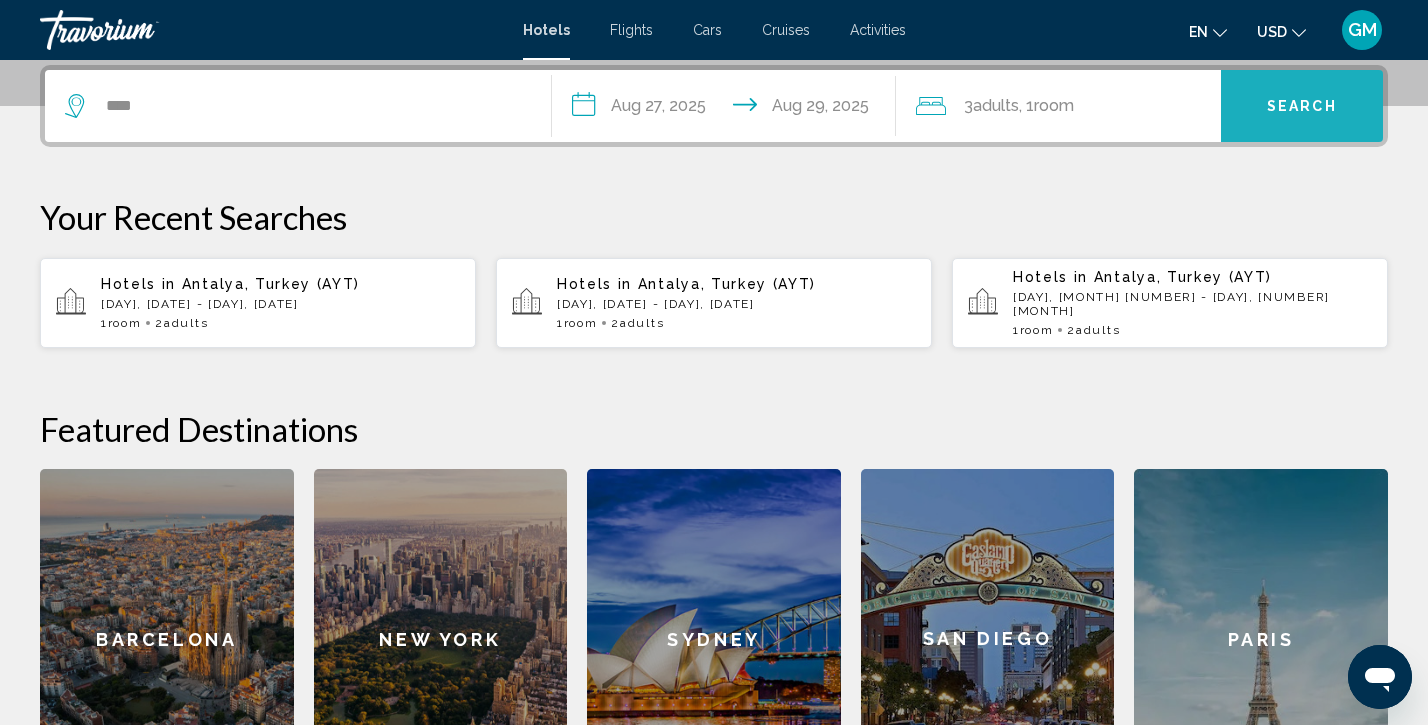 click on "Search" at bounding box center [1302, 107] 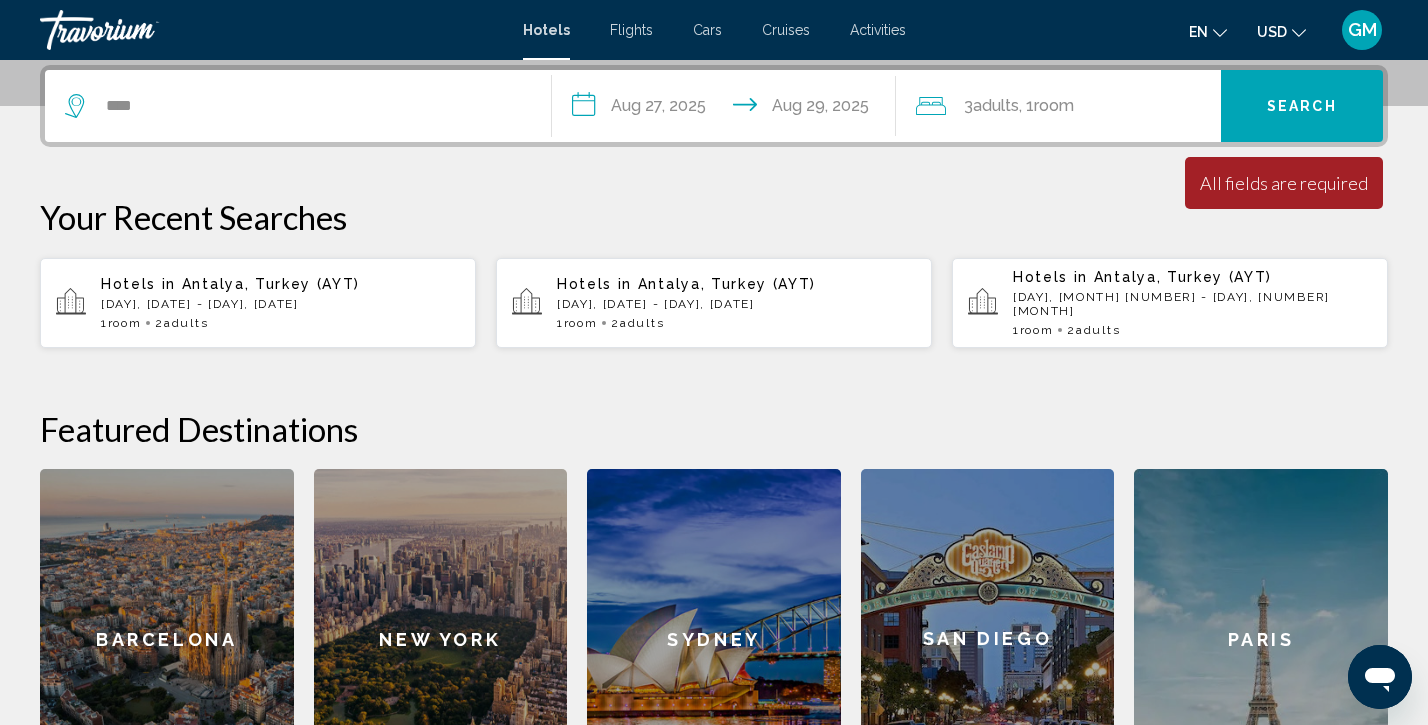 click on "All fields are required" at bounding box center (1284, 183) 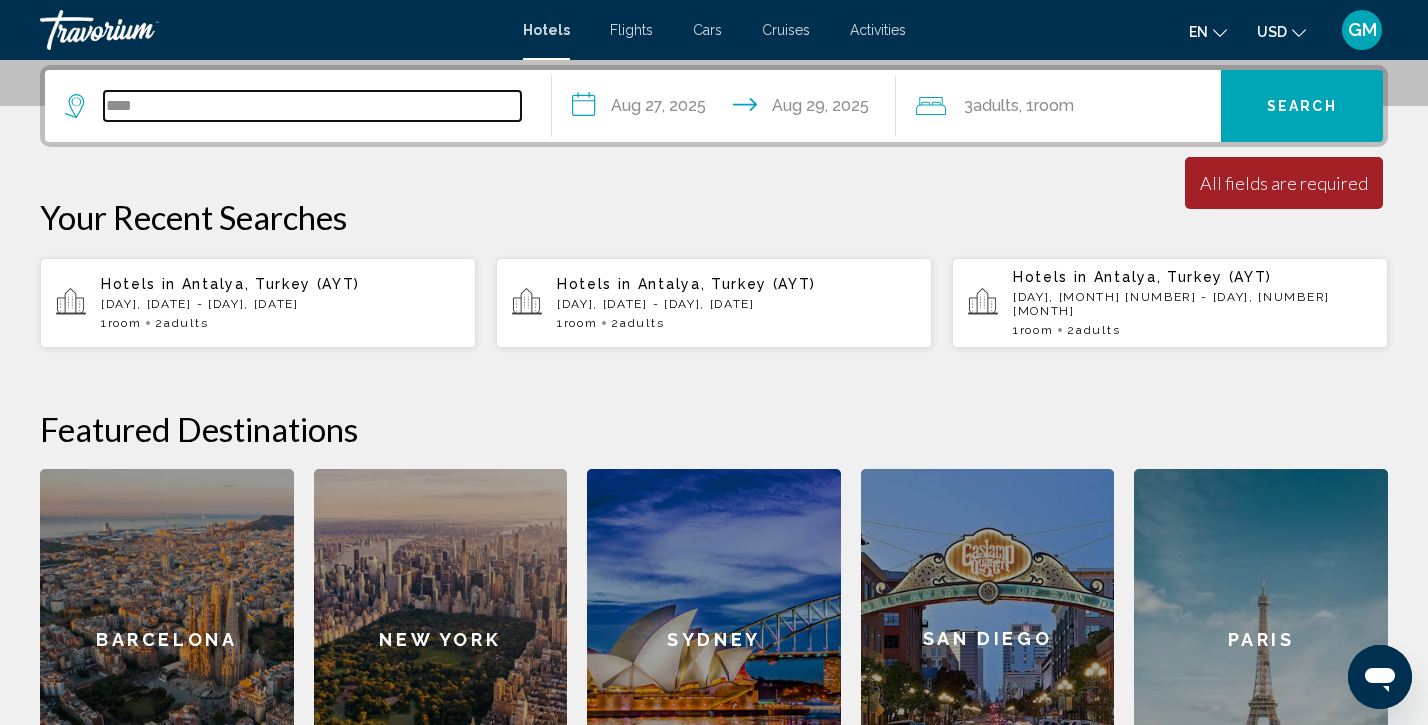 click on "****" at bounding box center (312, 106) 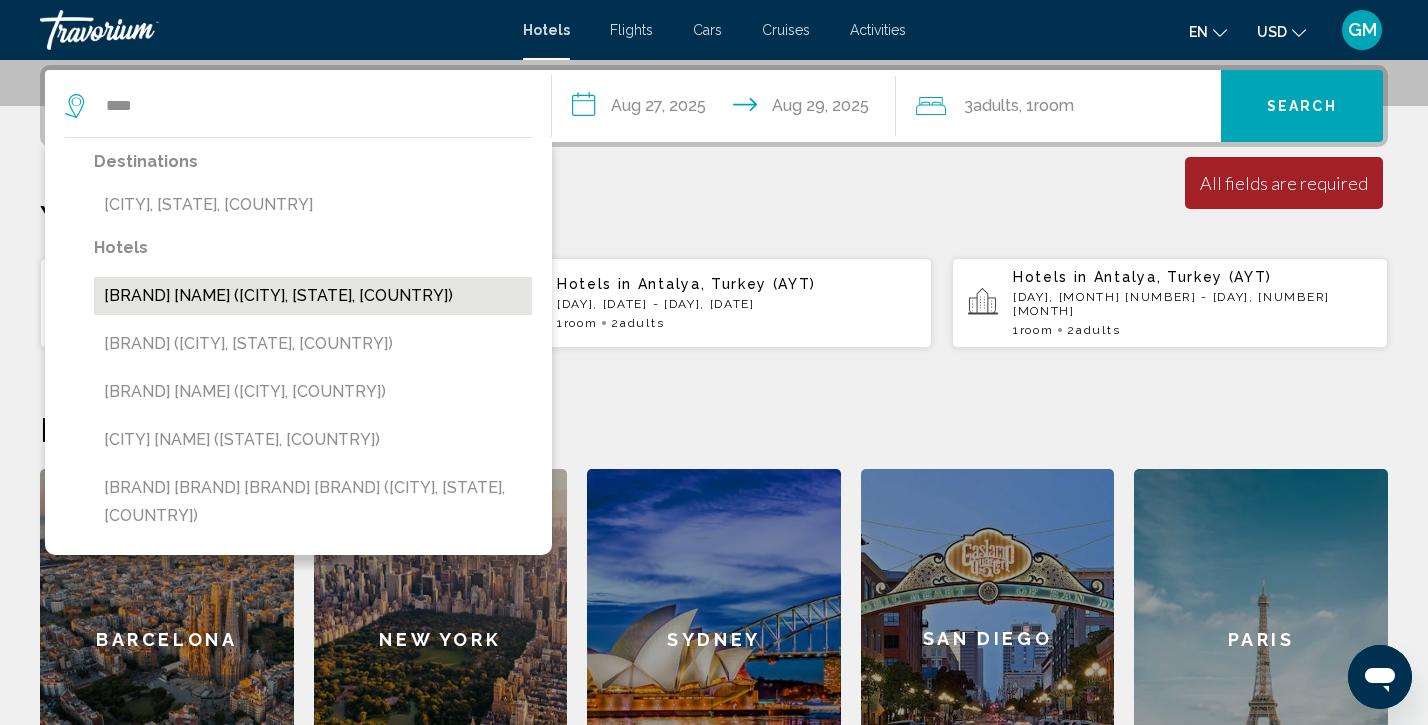 click on "[BRAND] [NAME] ([CITY], [STATE], [COUNTRY])" at bounding box center (313, 296) 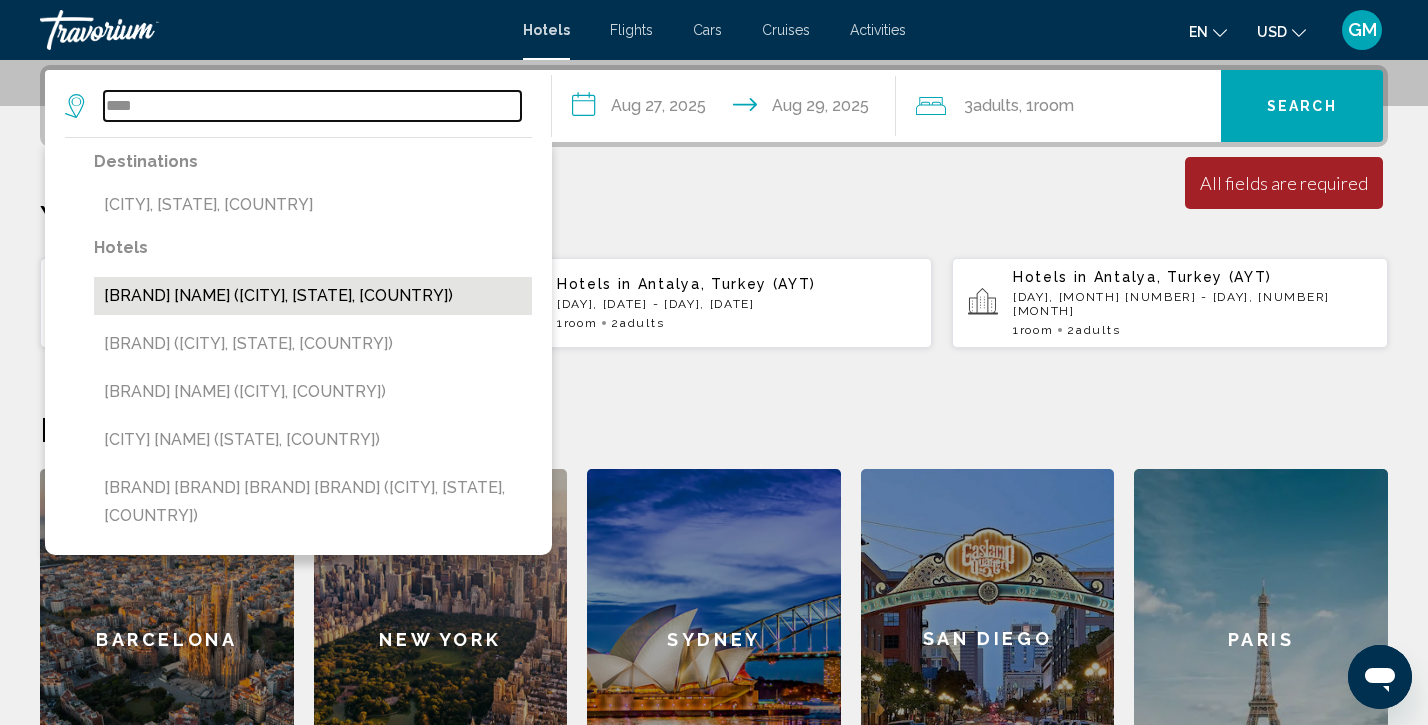 type on "**********" 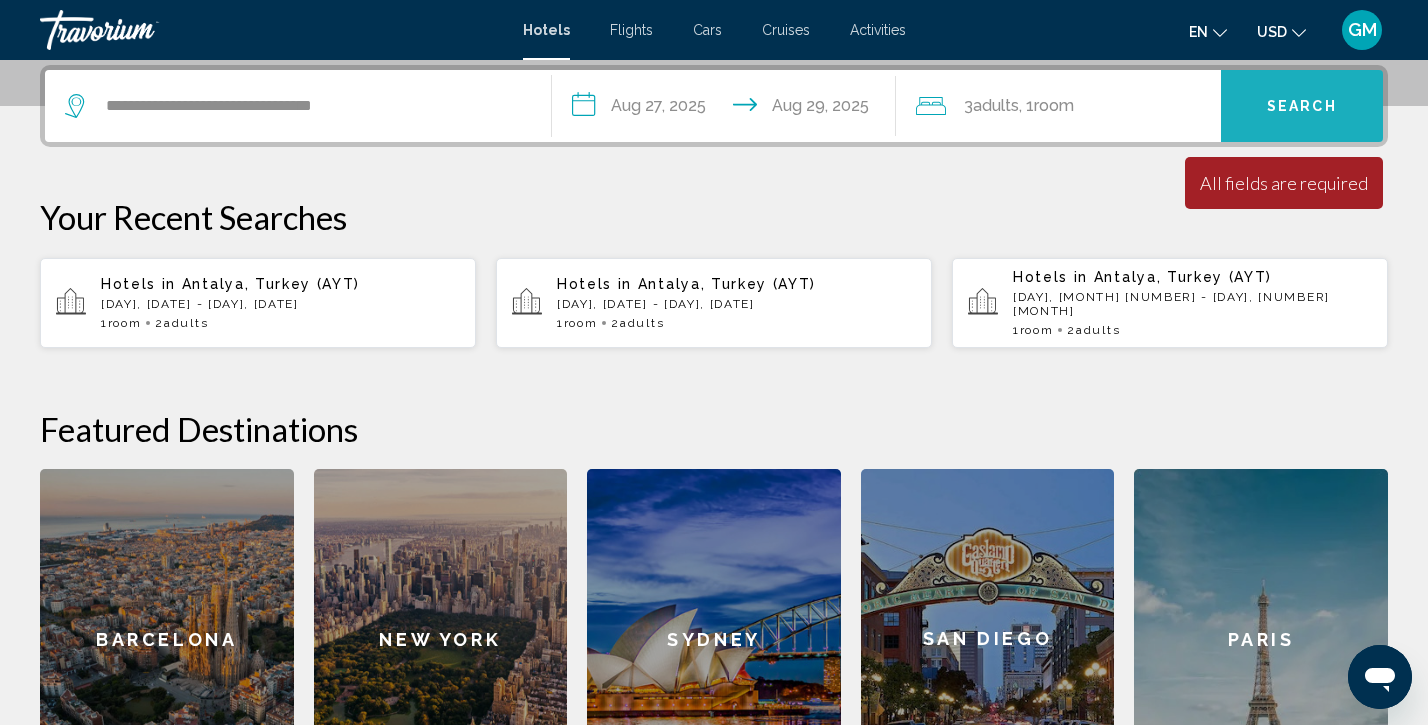 click on "Search" at bounding box center [1302, 106] 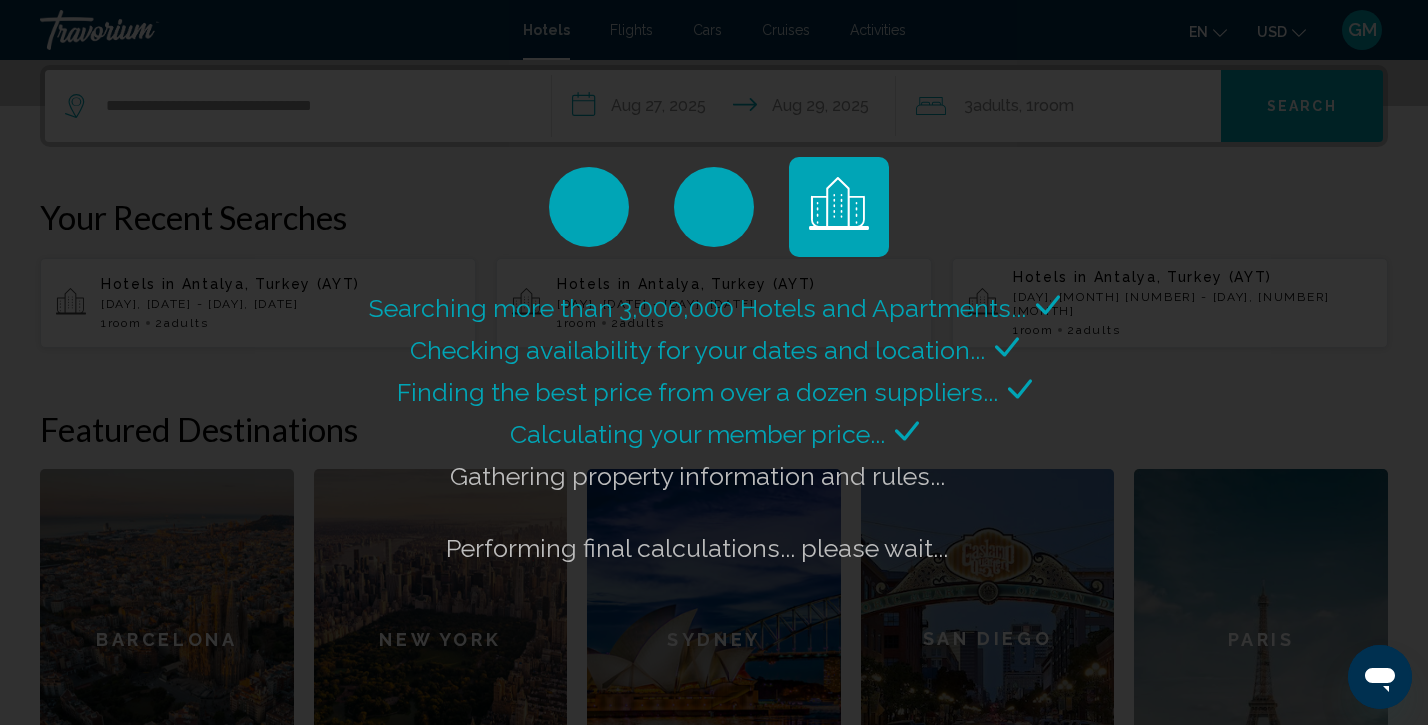 click on "Searching more than 3,000,000 Hotels and Apartments...
Checking availability for your dates and location..." 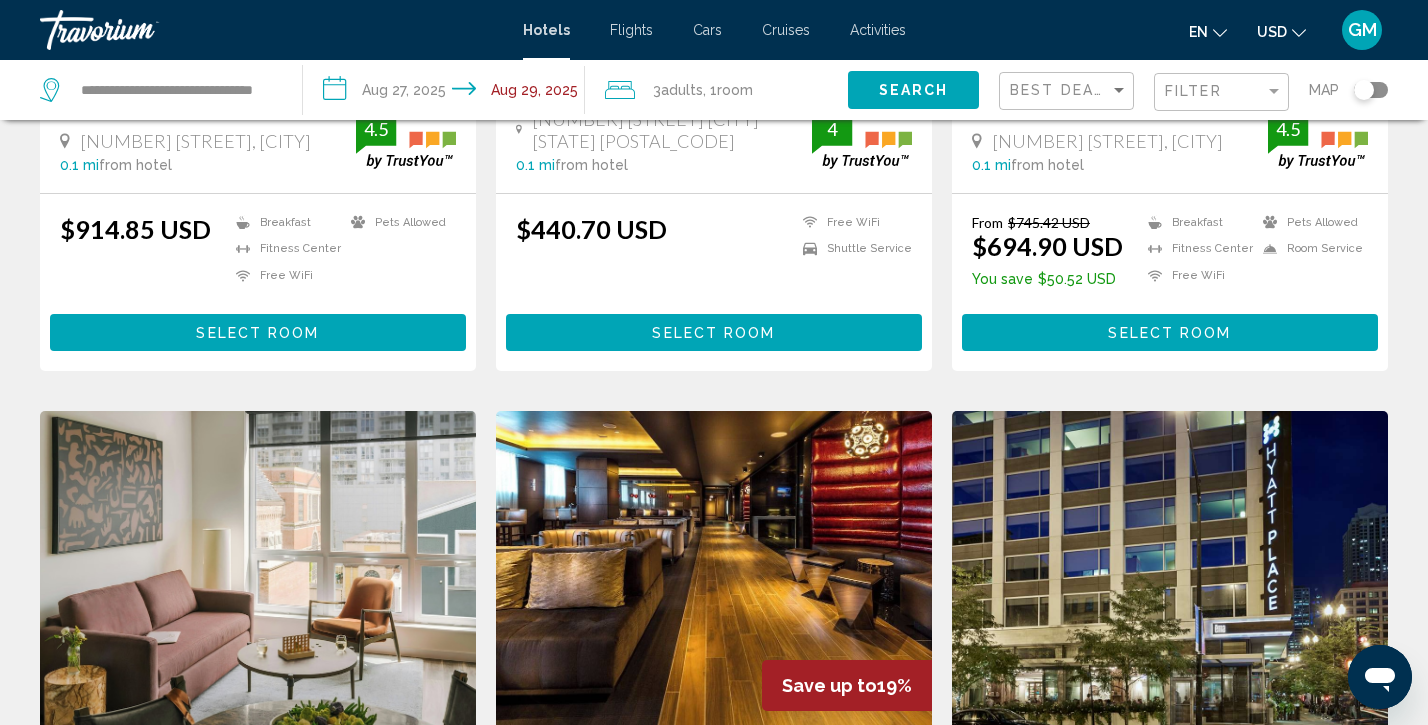 scroll, scrollTop: 0, scrollLeft: 0, axis: both 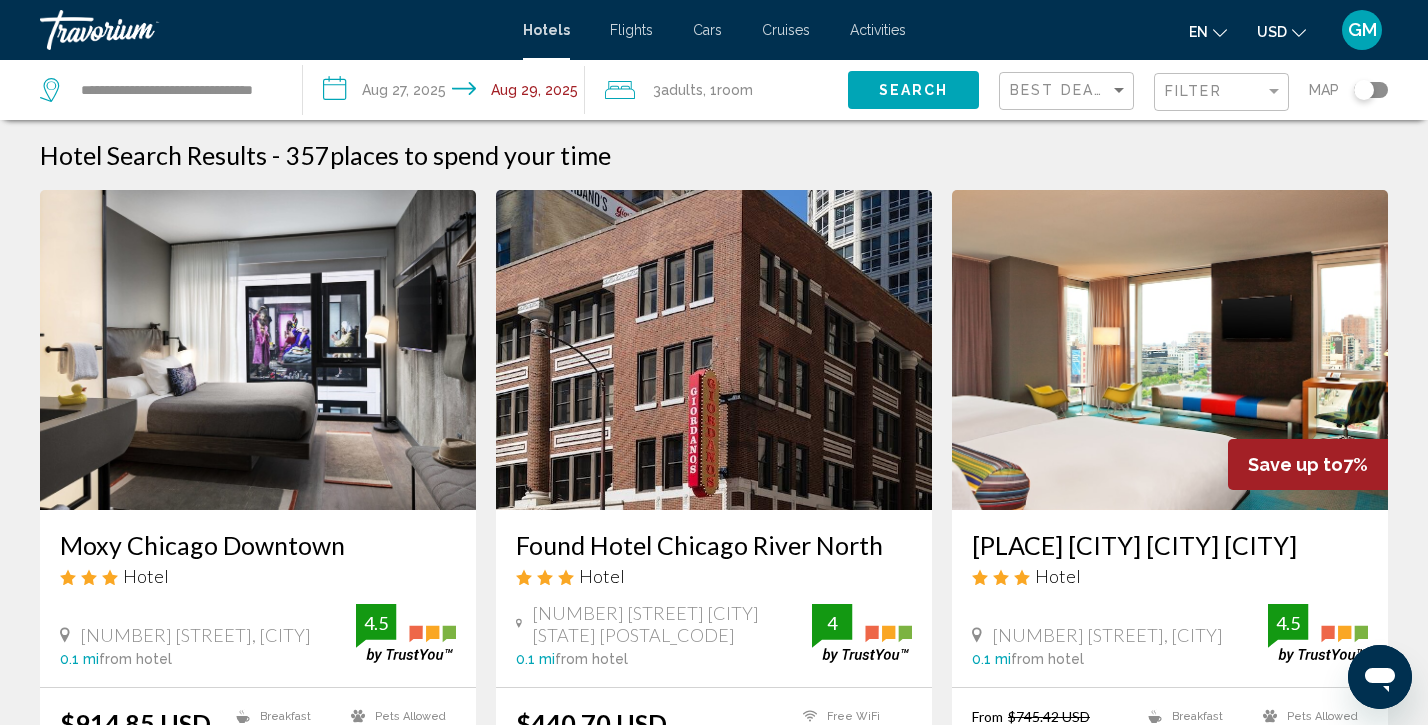 click on "[HOTEL_NAME] [CITY] [NAME]
Hotel
[NUMBER] [STREET] [CITY] [STATE] [POSTAL_CODE] 0.1 mi  from hotel 4 $440.70 USD
Free WiFi
Shuttle Service  4 Select Room" at bounding box center (714, 527) 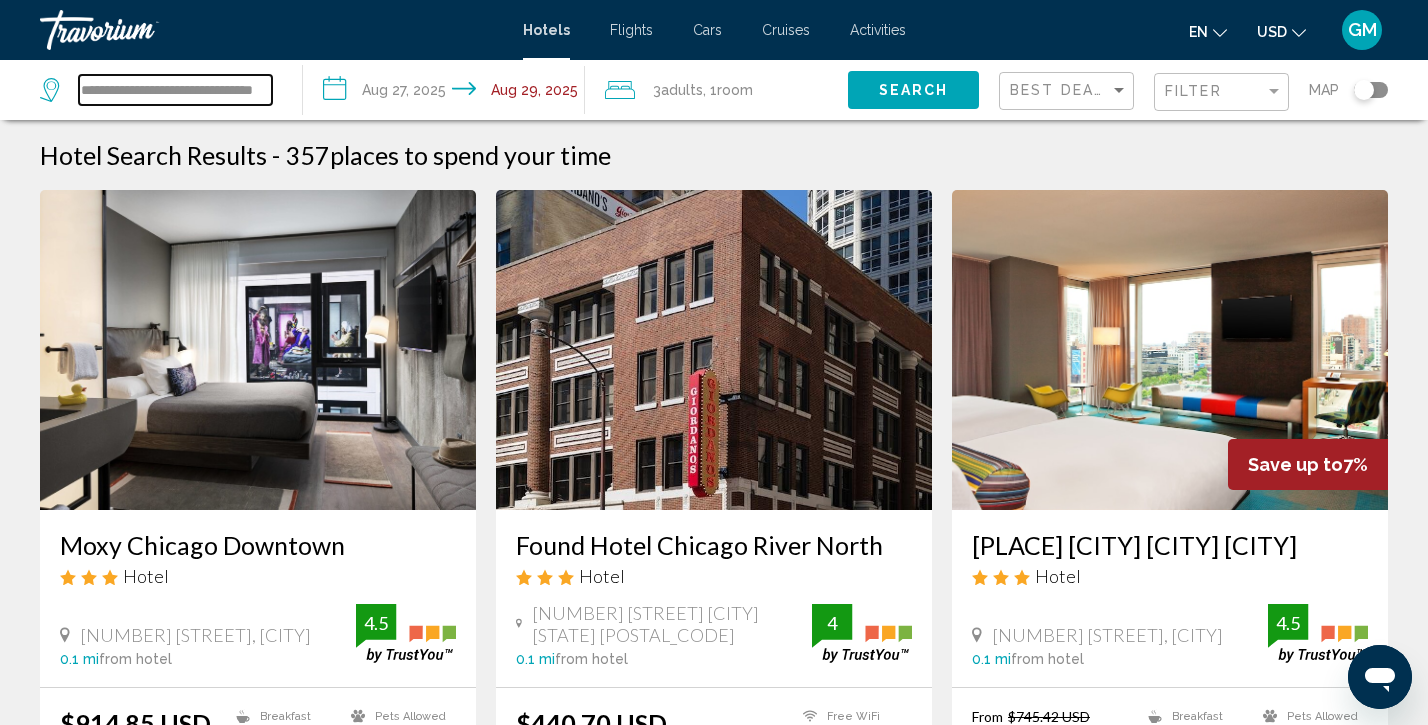 click on "**********" at bounding box center [175, 90] 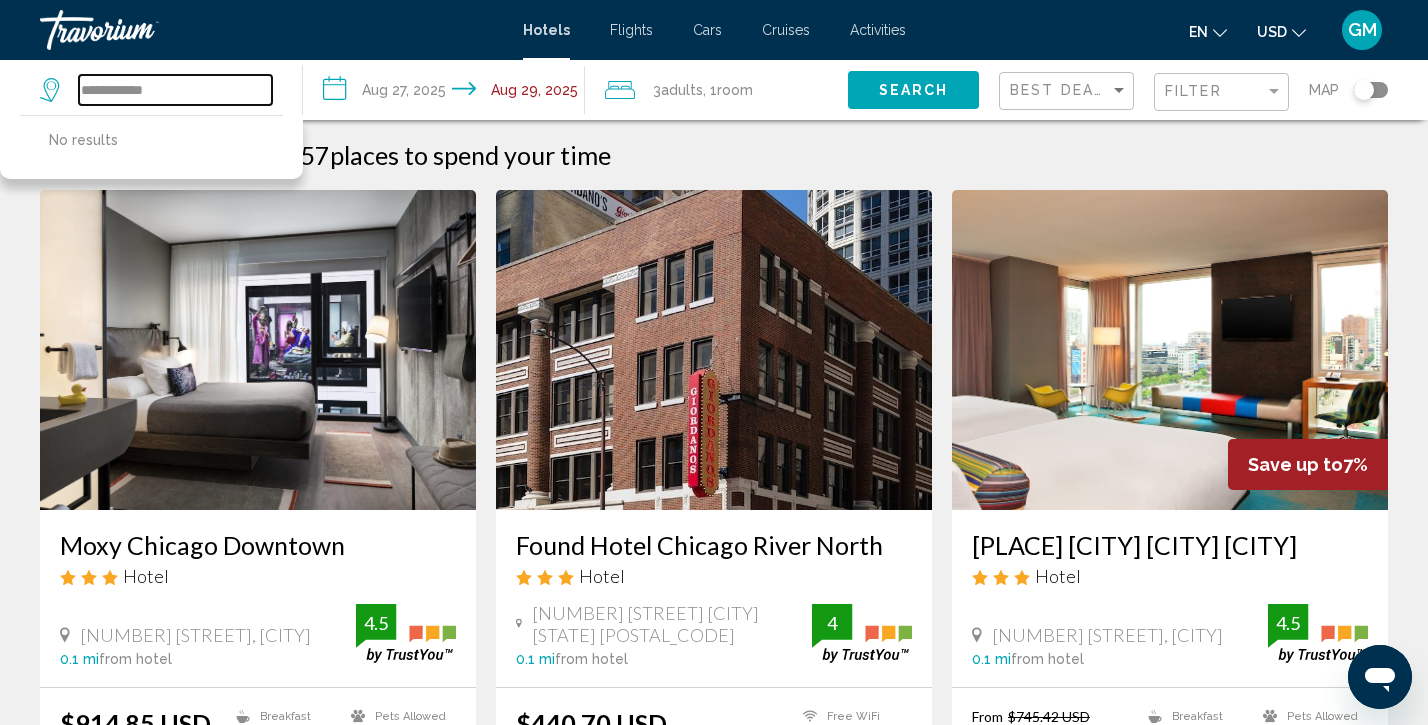 click on "**********" at bounding box center [175, 90] 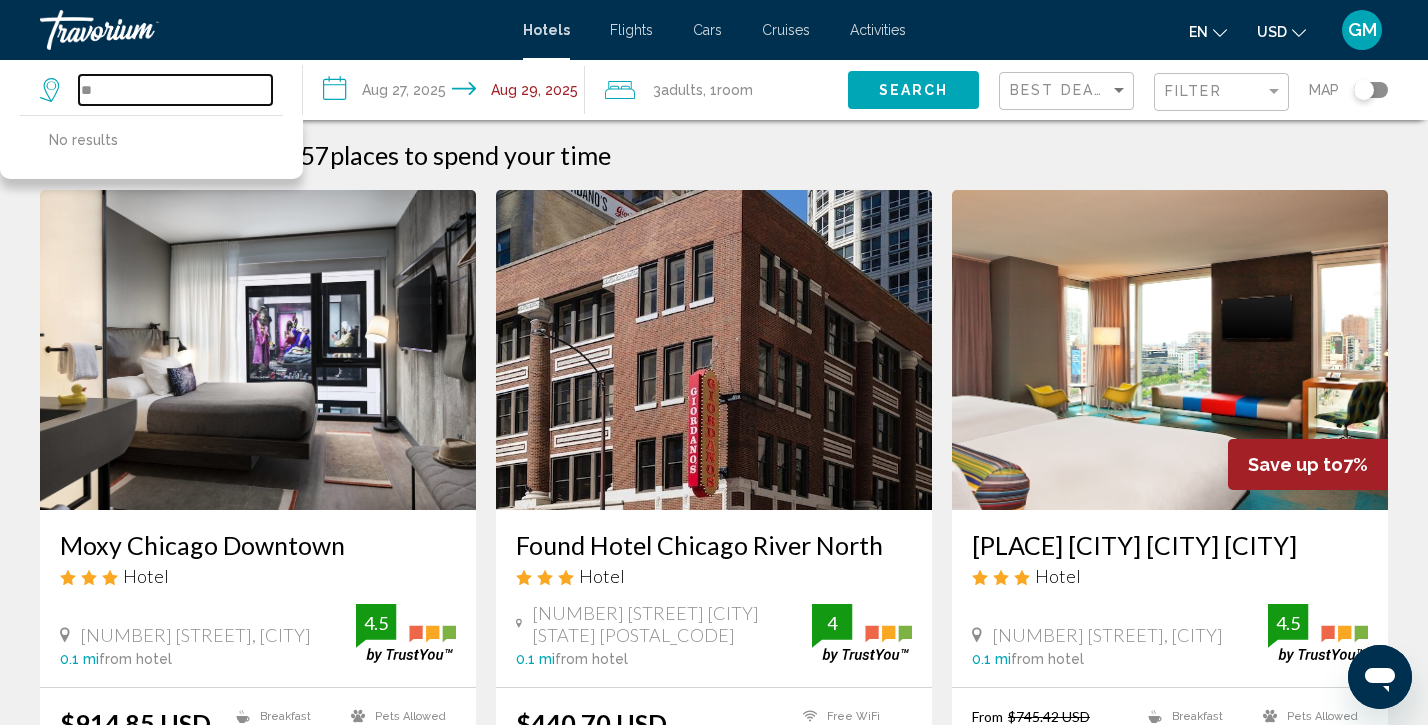 type on "*" 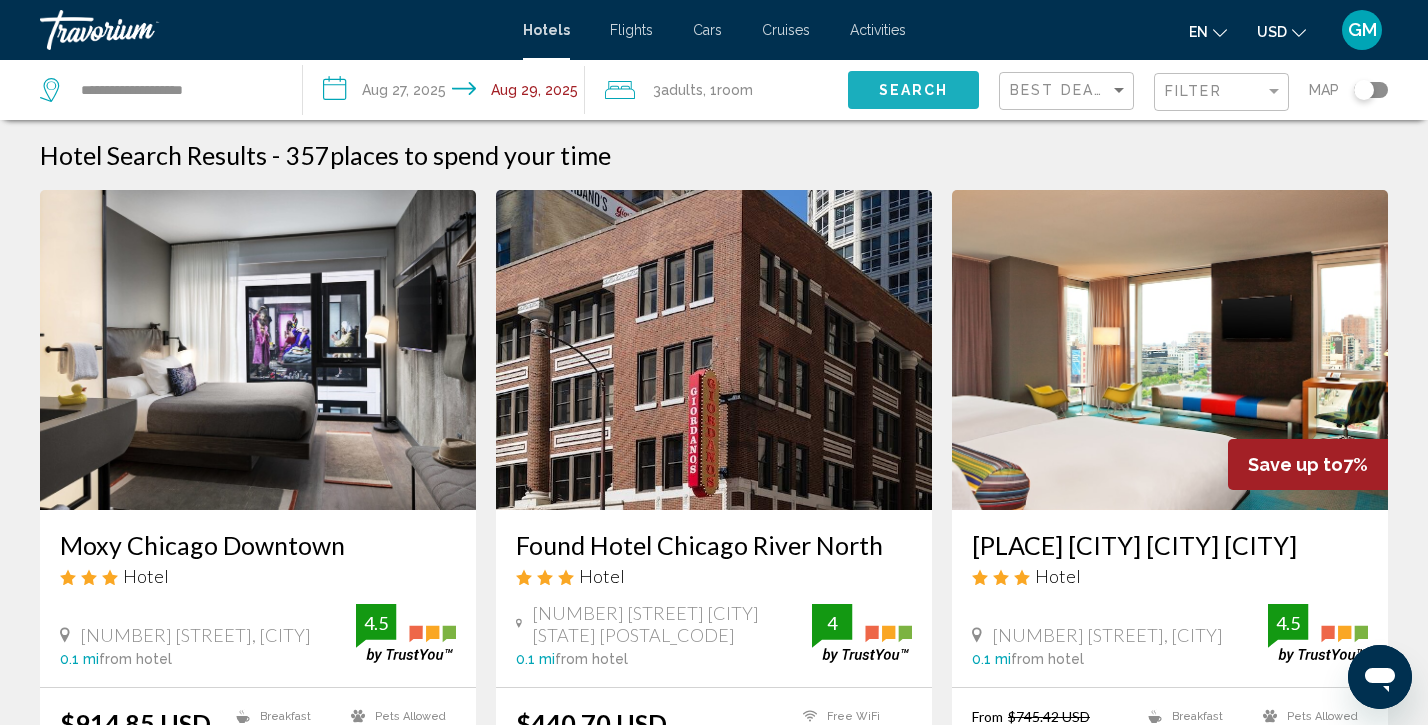 click on "Search" 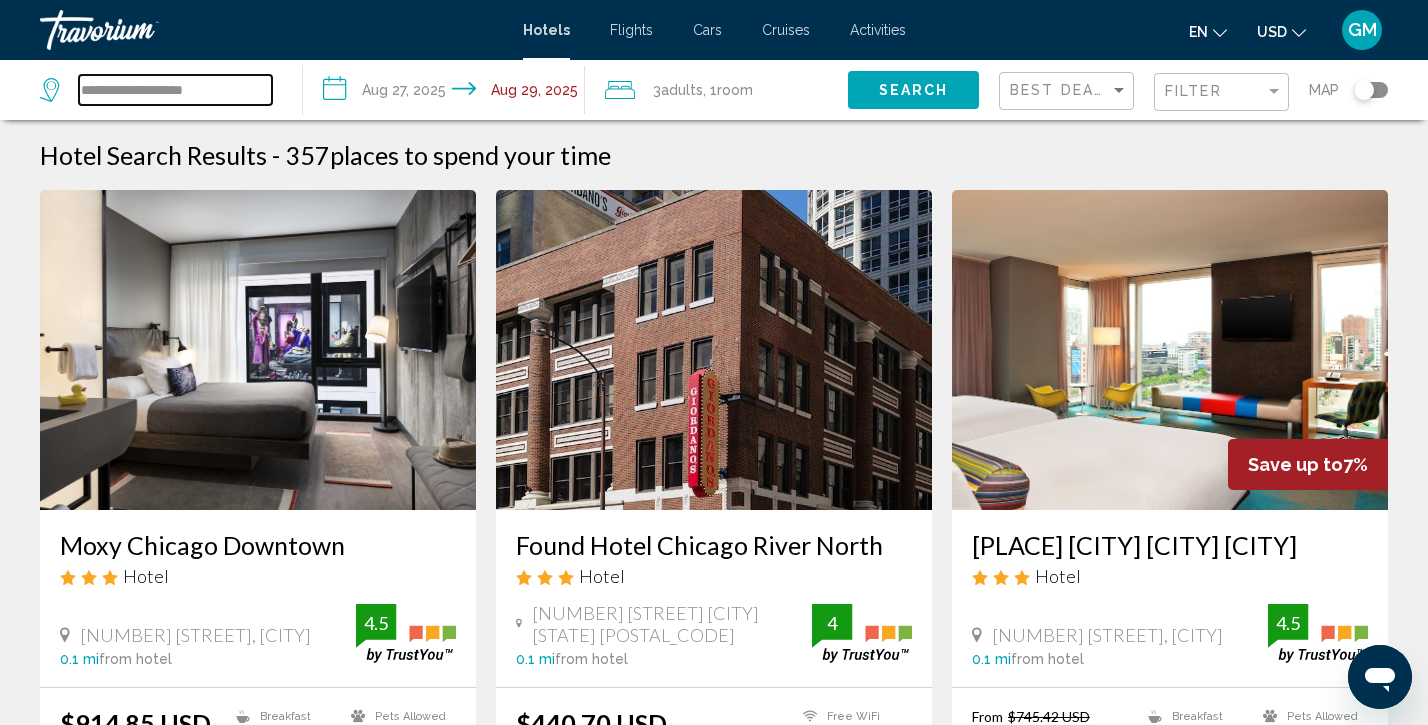 click on "**********" at bounding box center [175, 90] 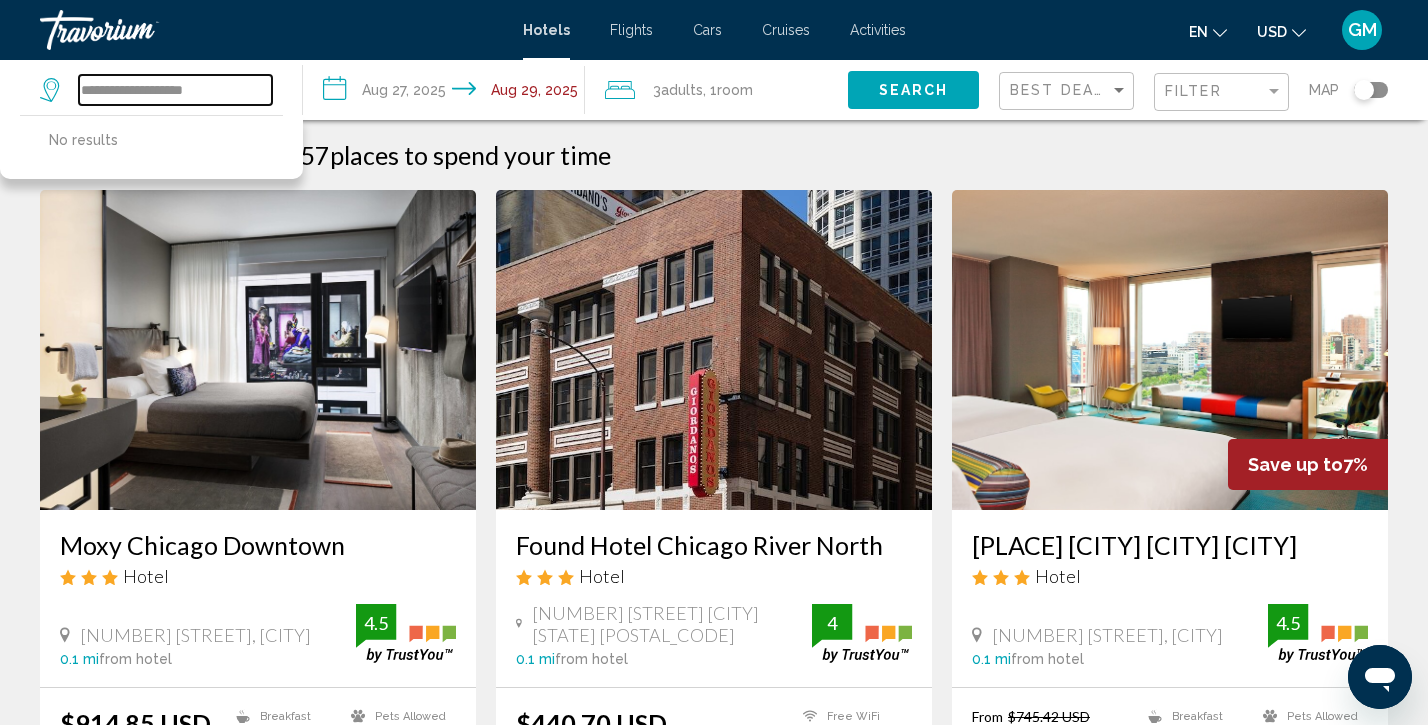 type on "**********" 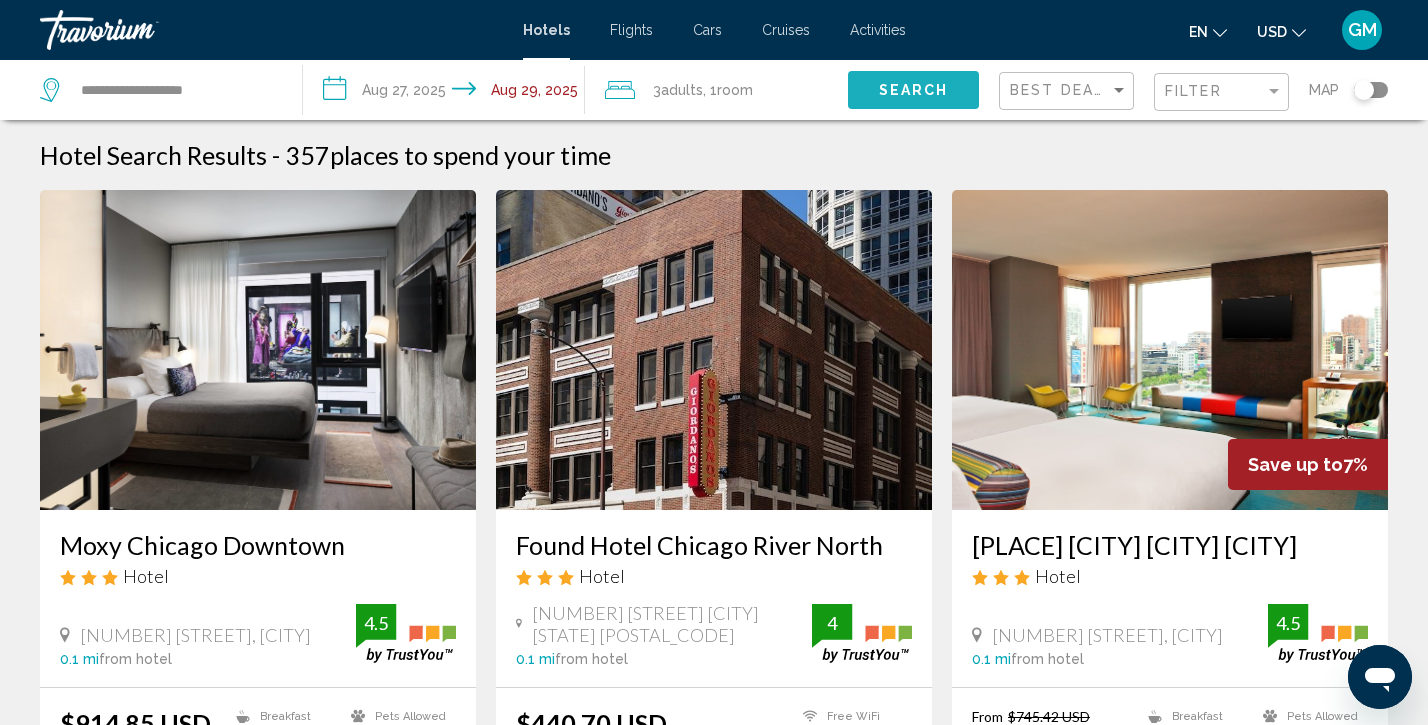 click on "Search" 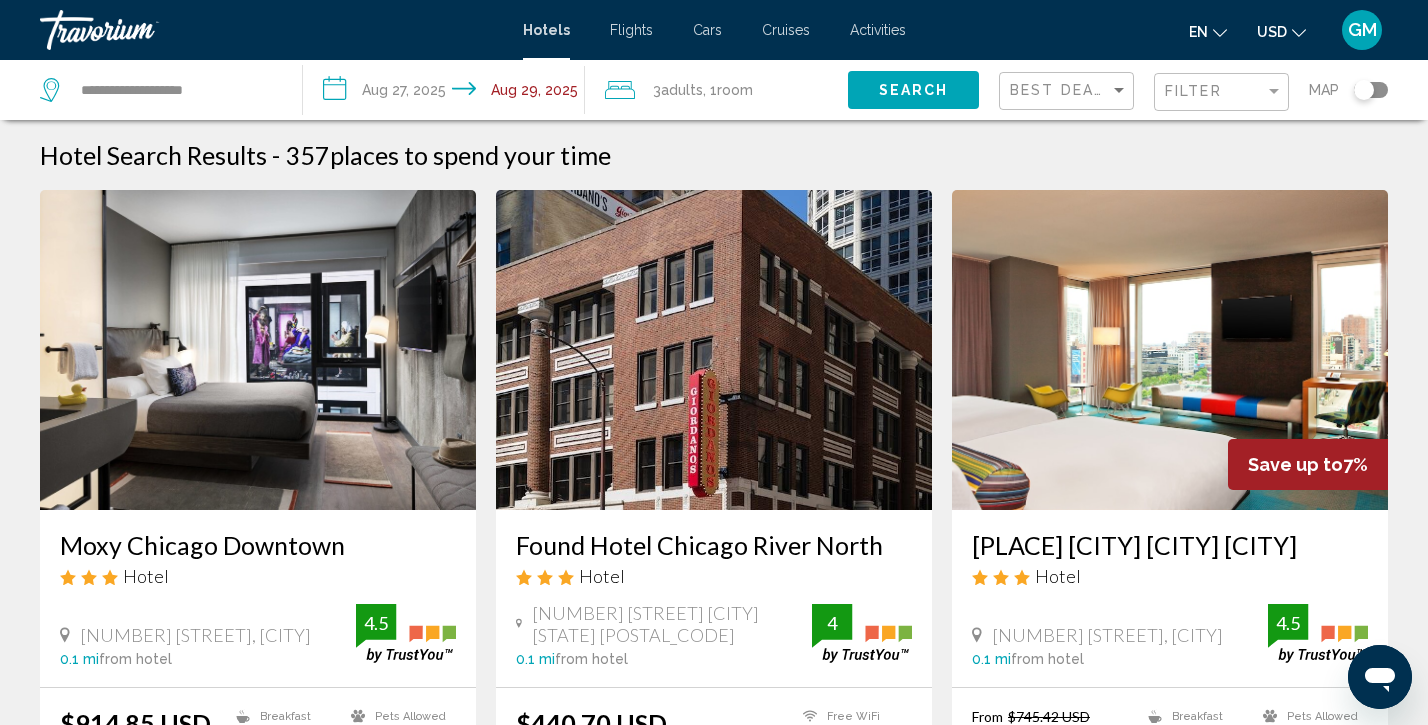 click on "**********" at bounding box center (448, 93) 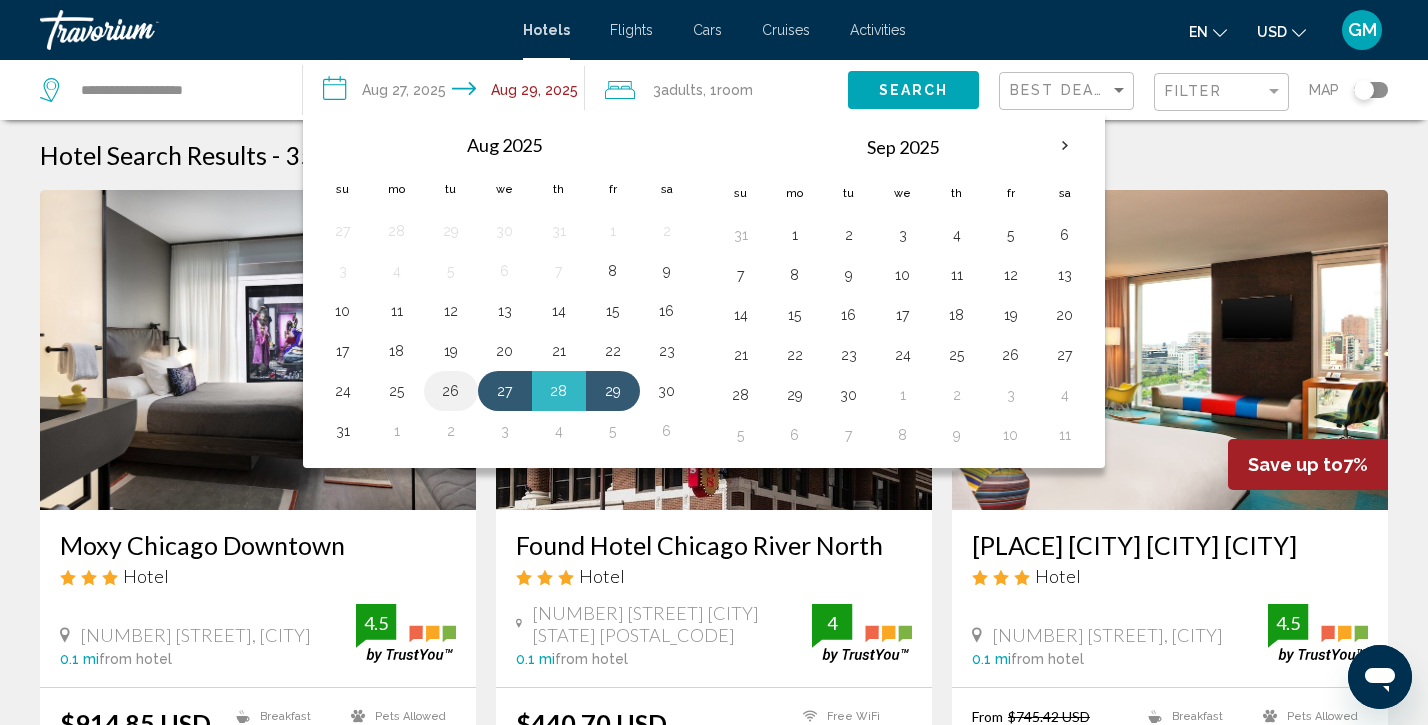 click on "26" at bounding box center [451, 391] 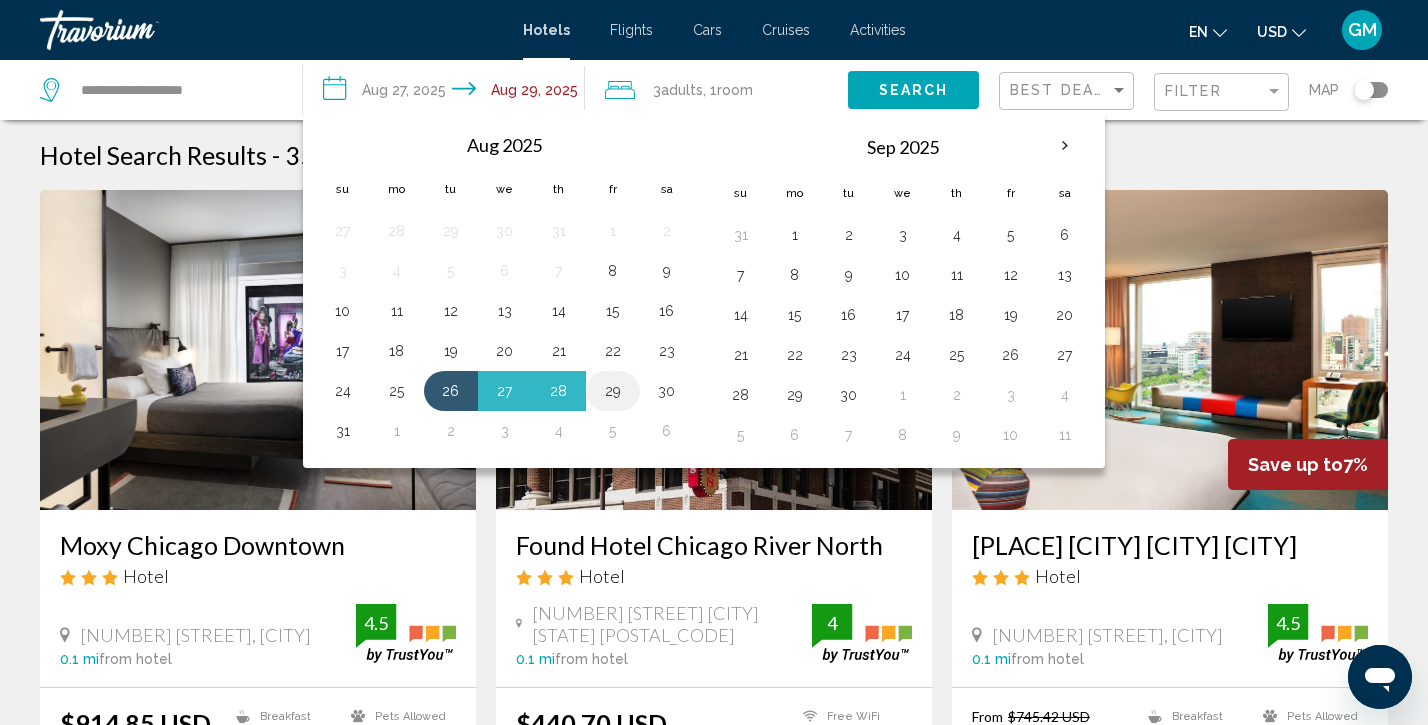 click on "29" at bounding box center (613, 391) 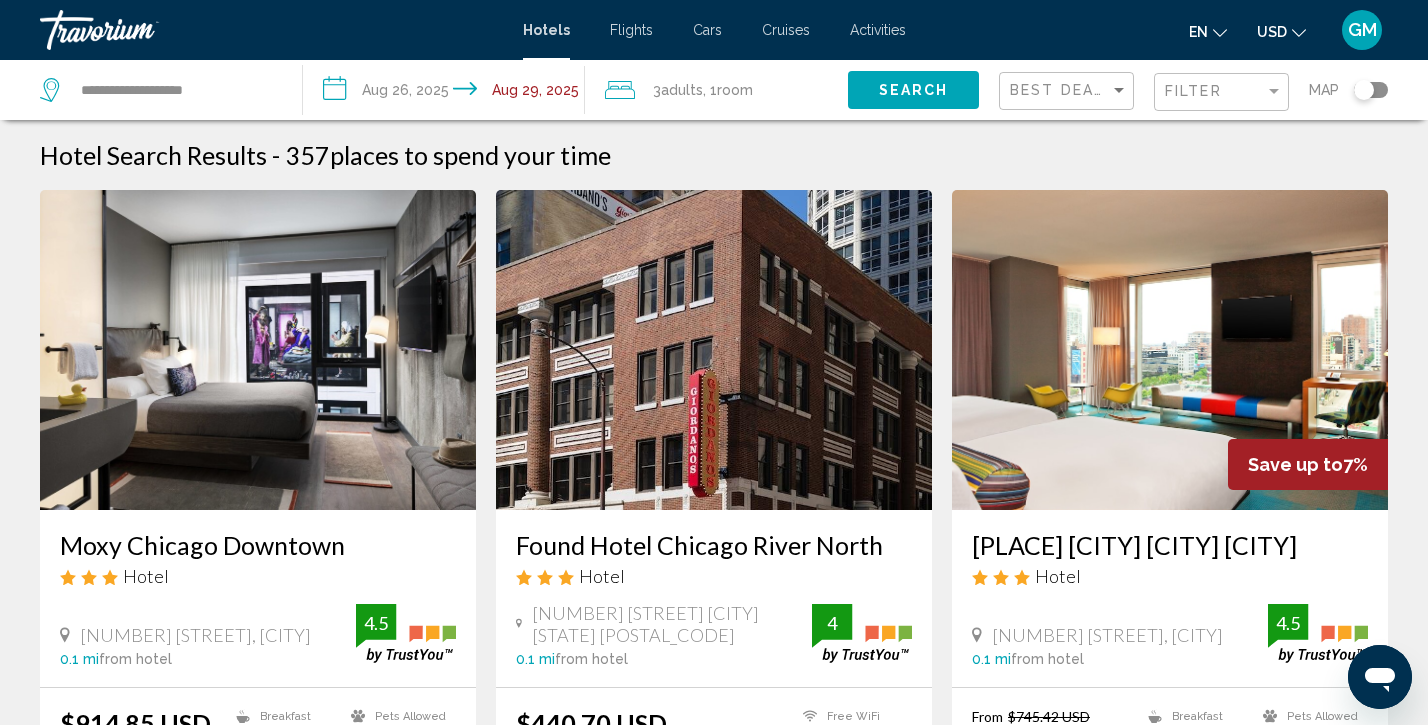click on "Search" 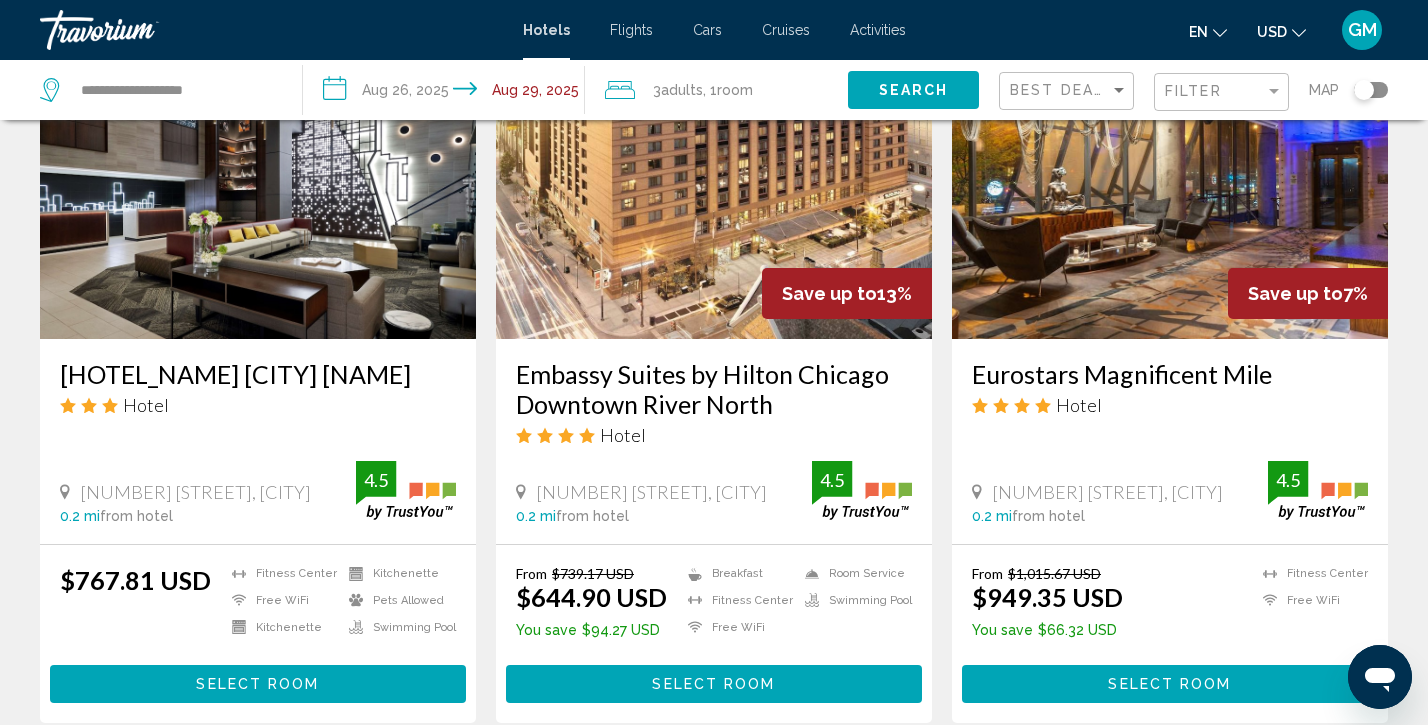 scroll, scrollTop: 2388, scrollLeft: 0, axis: vertical 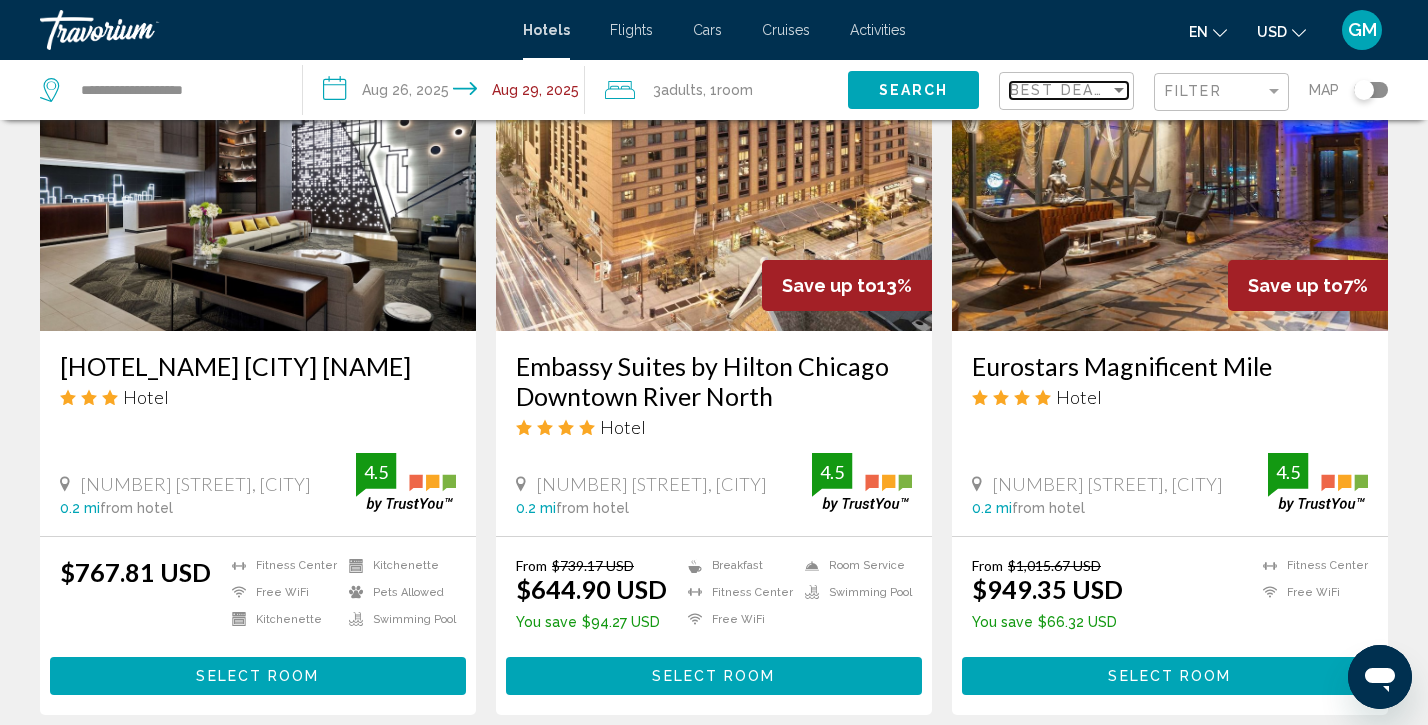 click at bounding box center (1119, 90) 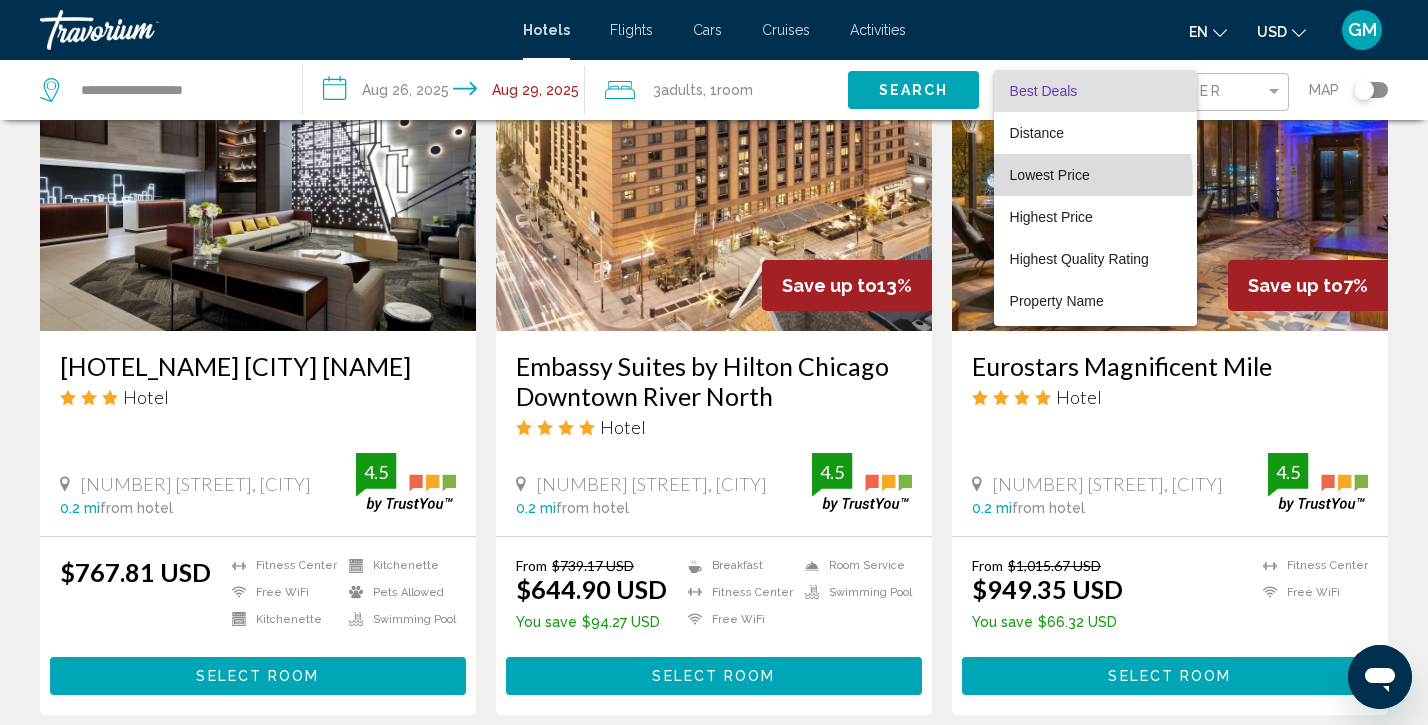 click on "Lowest Price" at bounding box center [1050, 175] 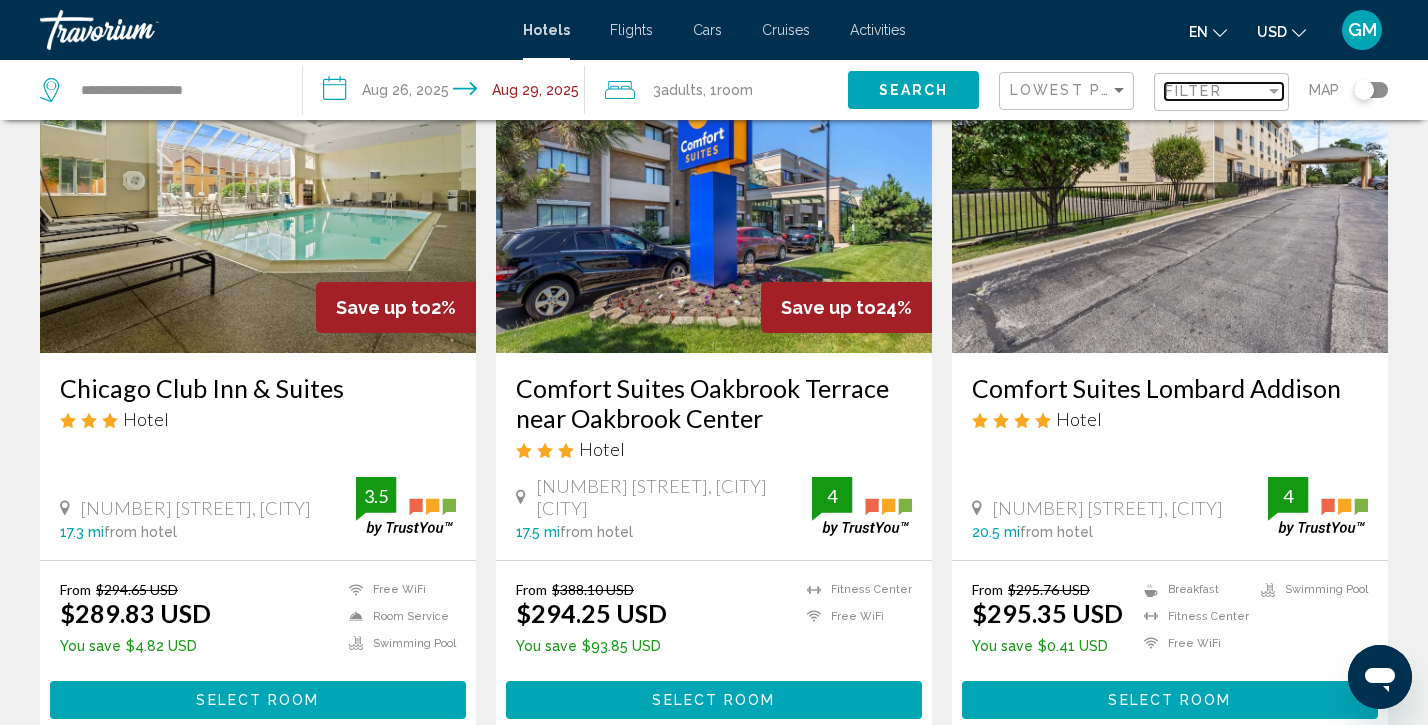 click at bounding box center (1274, 91) 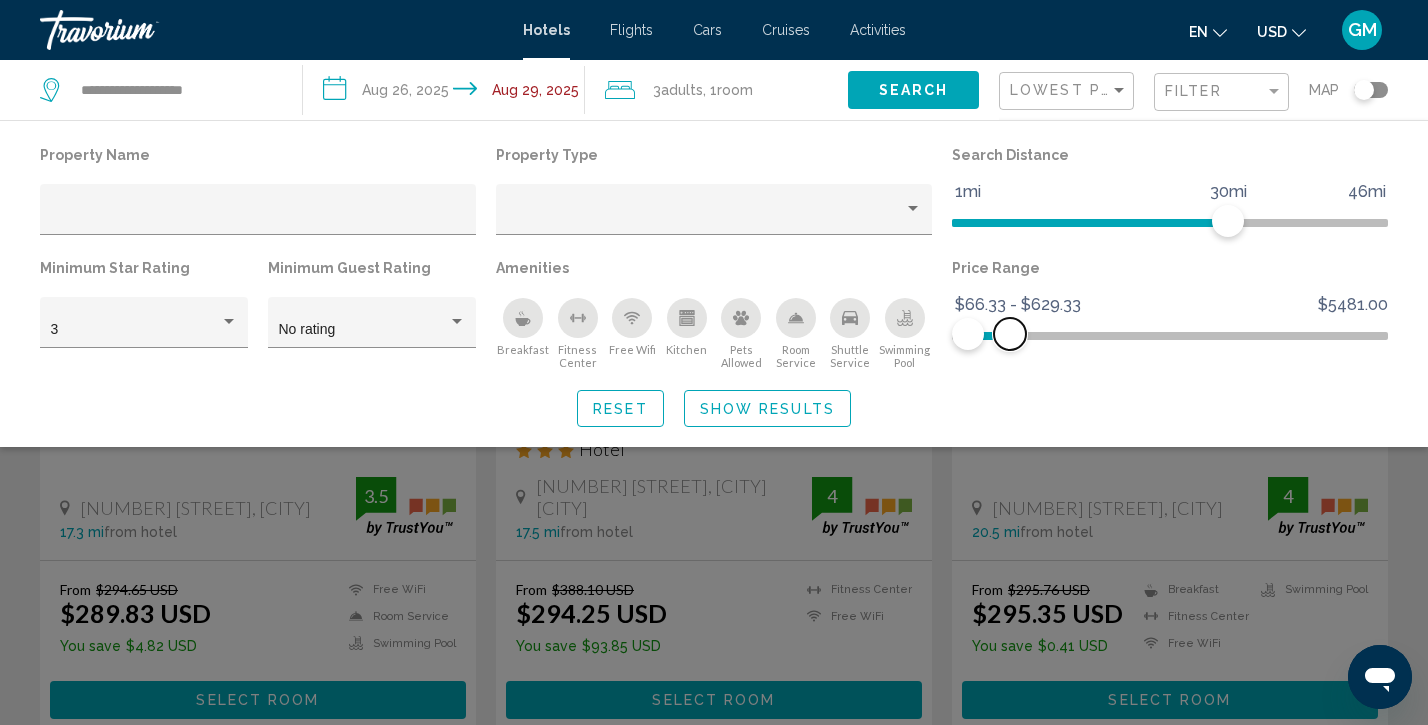 drag, startPoint x: 1372, startPoint y: 329, endPoint x: 1009, endPoint y: 388, distance: 367.76352 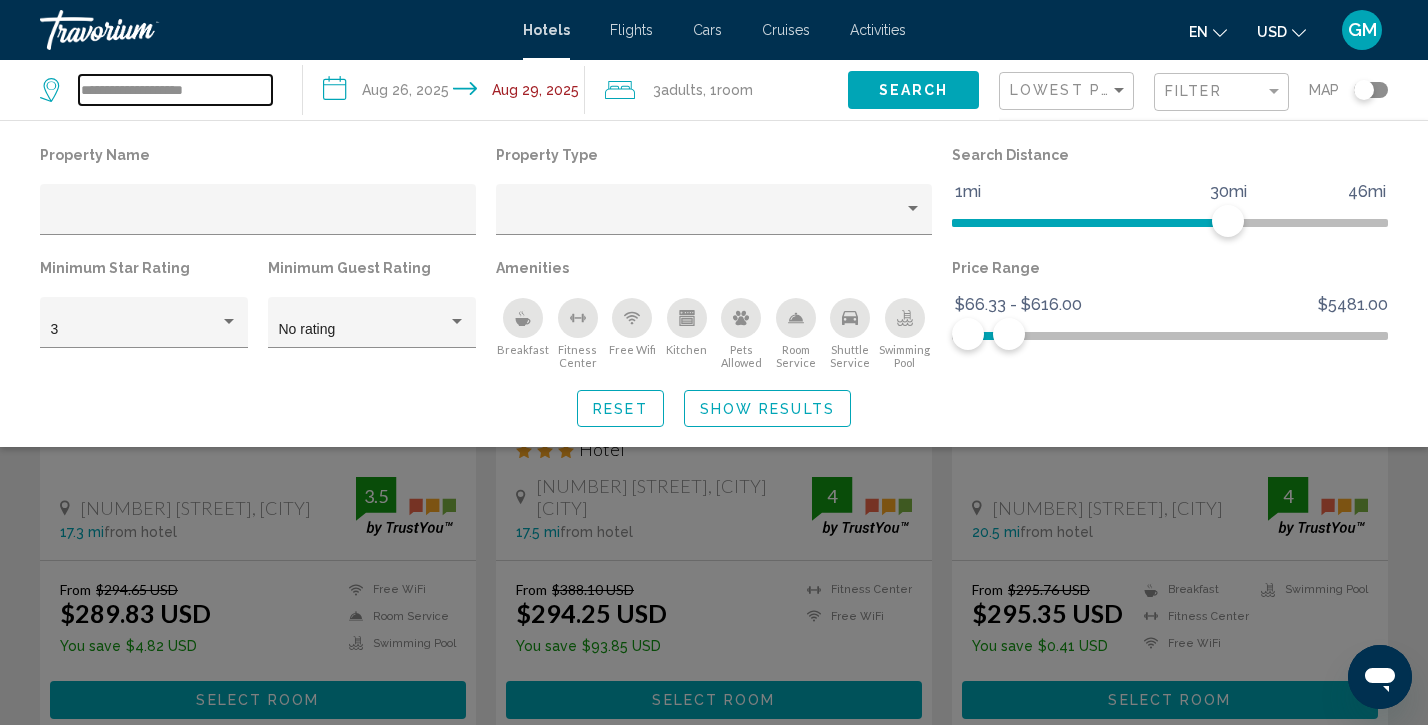 click on "**********" at bounding box center [175, 90] 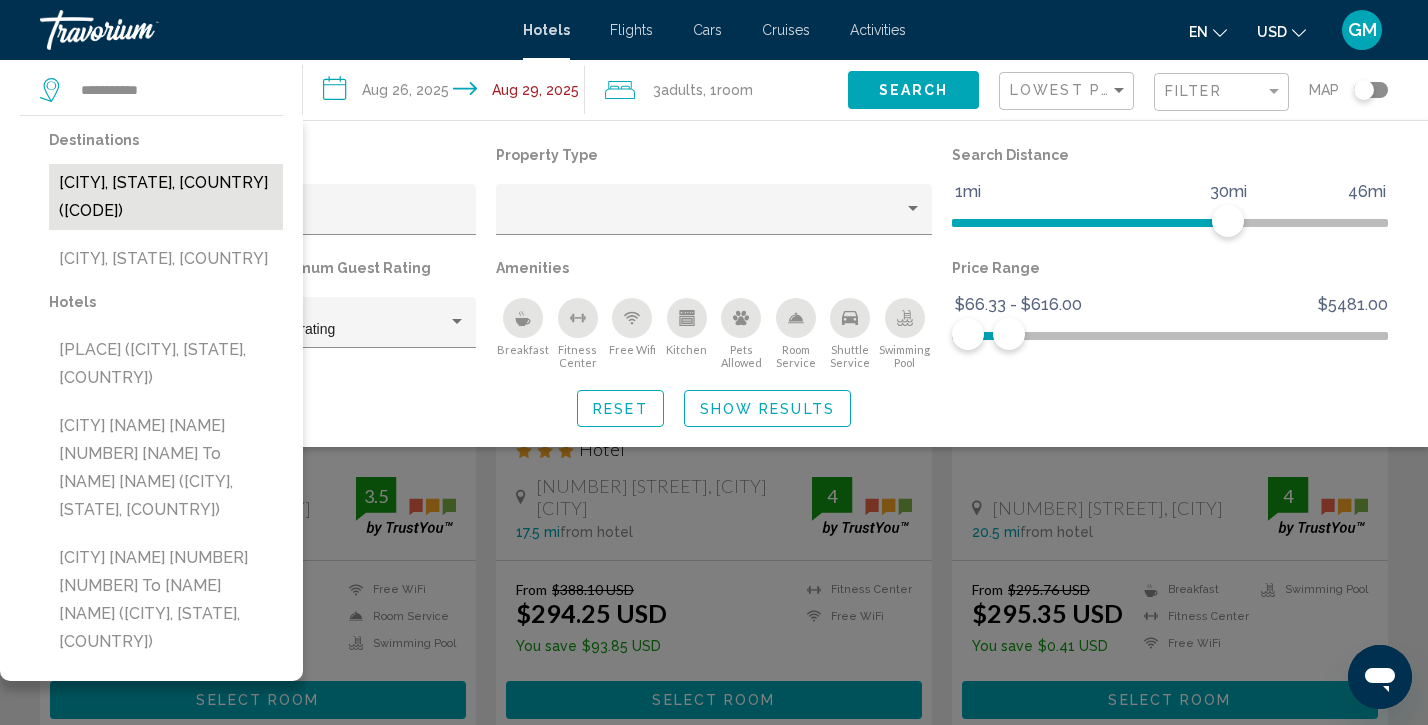 click on "[CITY], [STATE], [COUNTRY] ([CODE])" at bounding box center [166, 197] 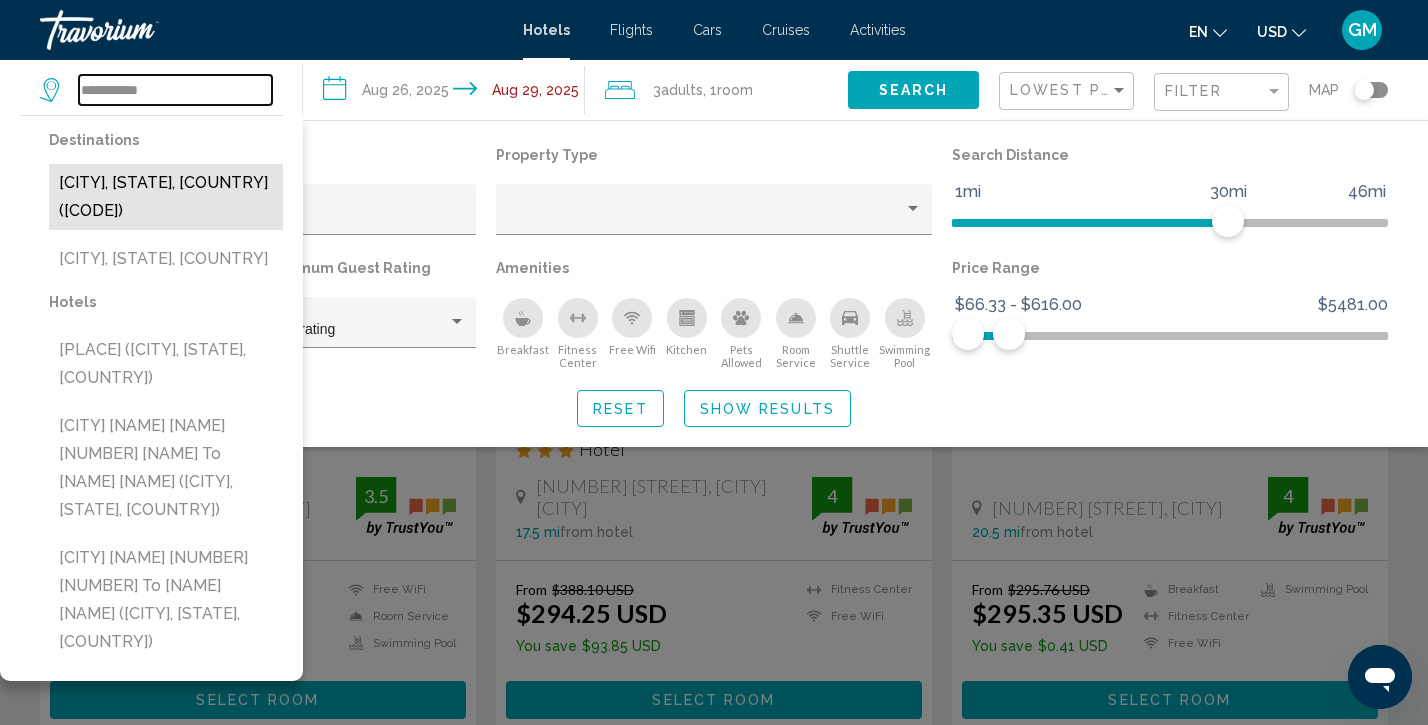 type on "**********" 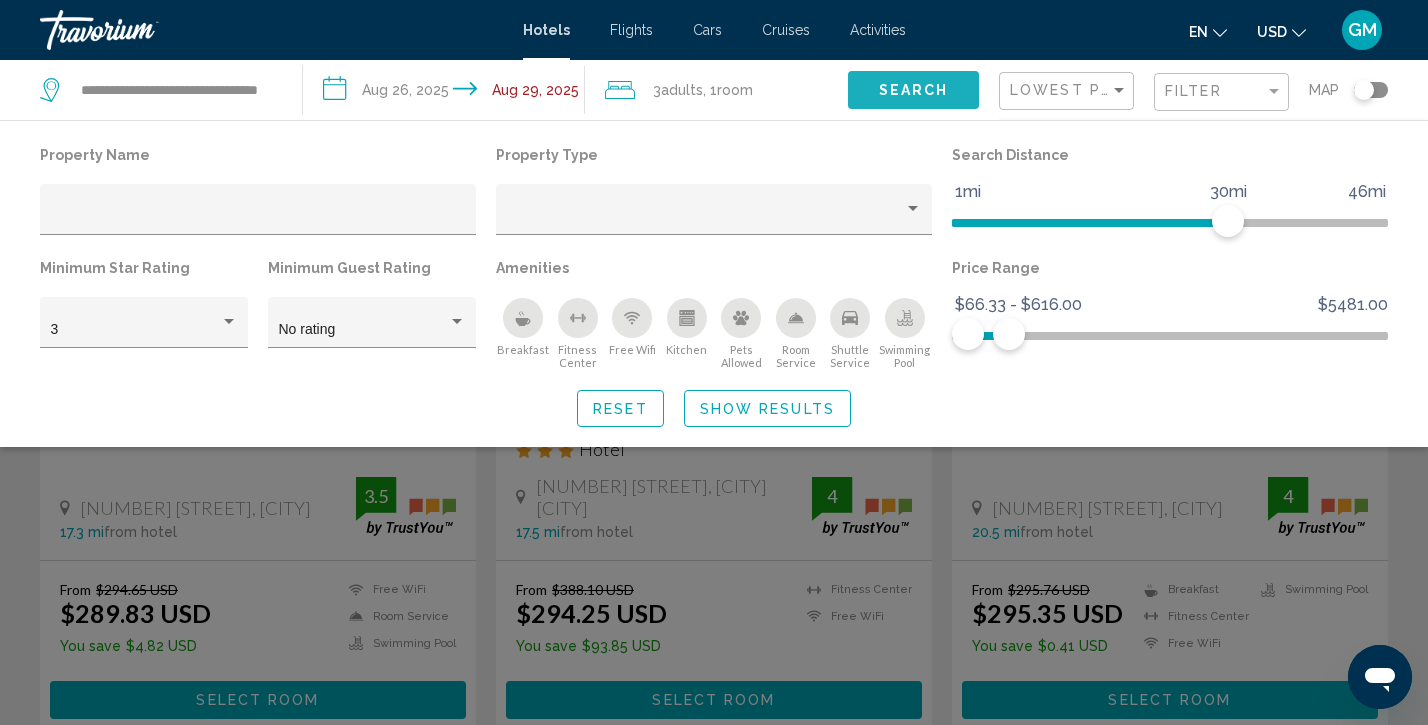 click on "Search" 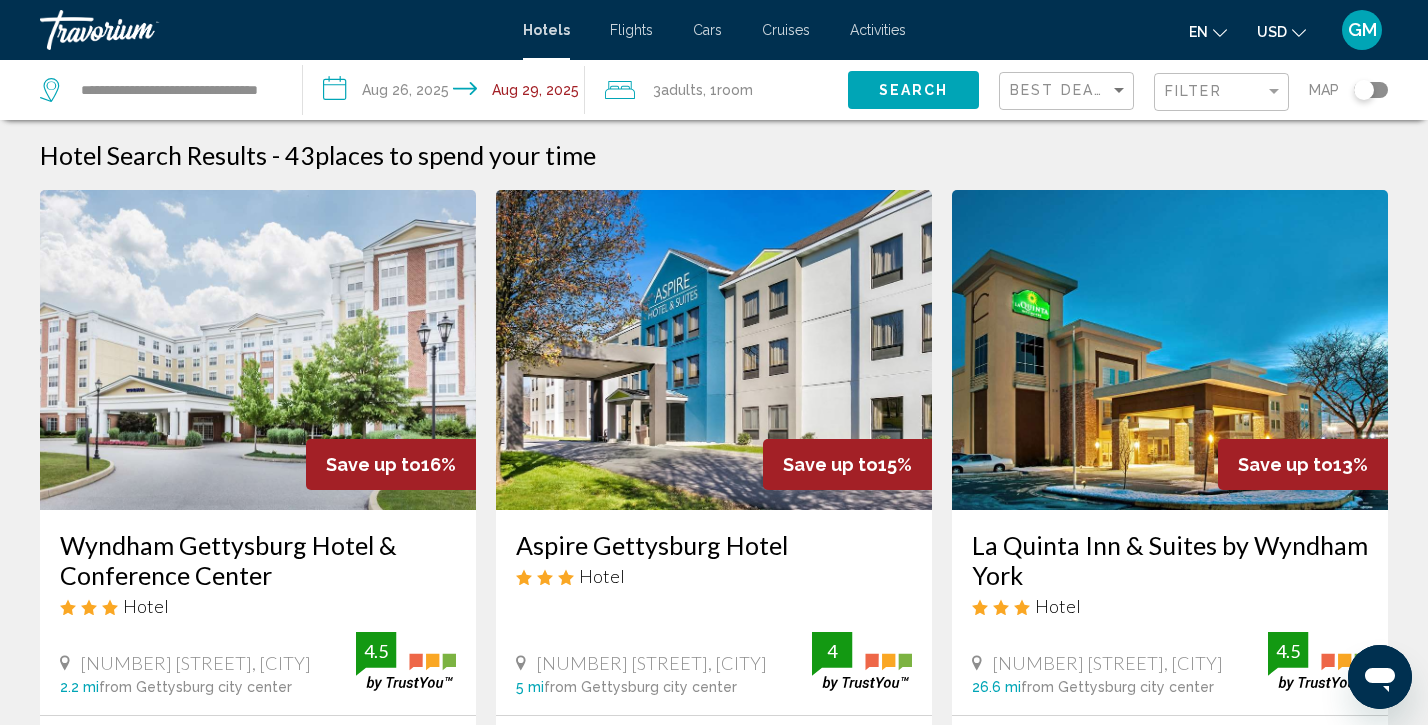 scroll, scrollTop: 0, scrollLeft: 0, axis: both 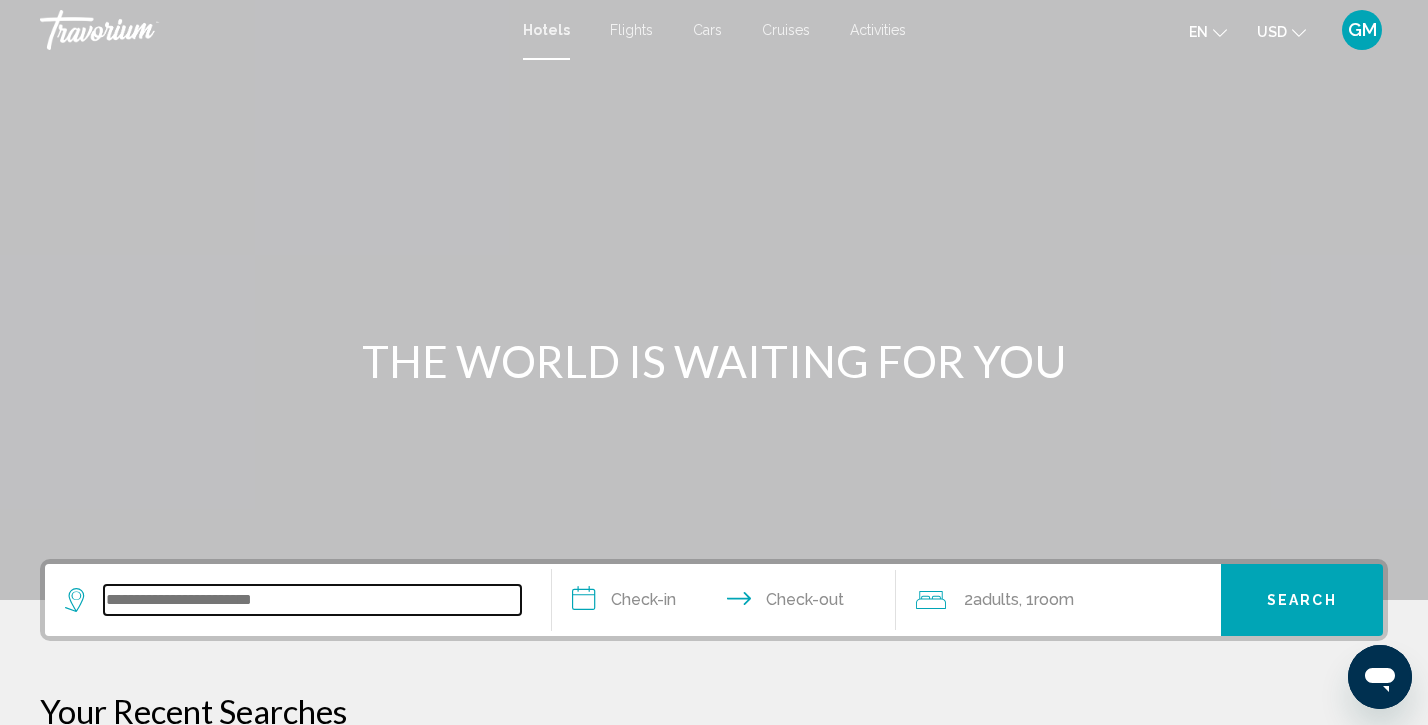 click at bounding box center [312, 600] 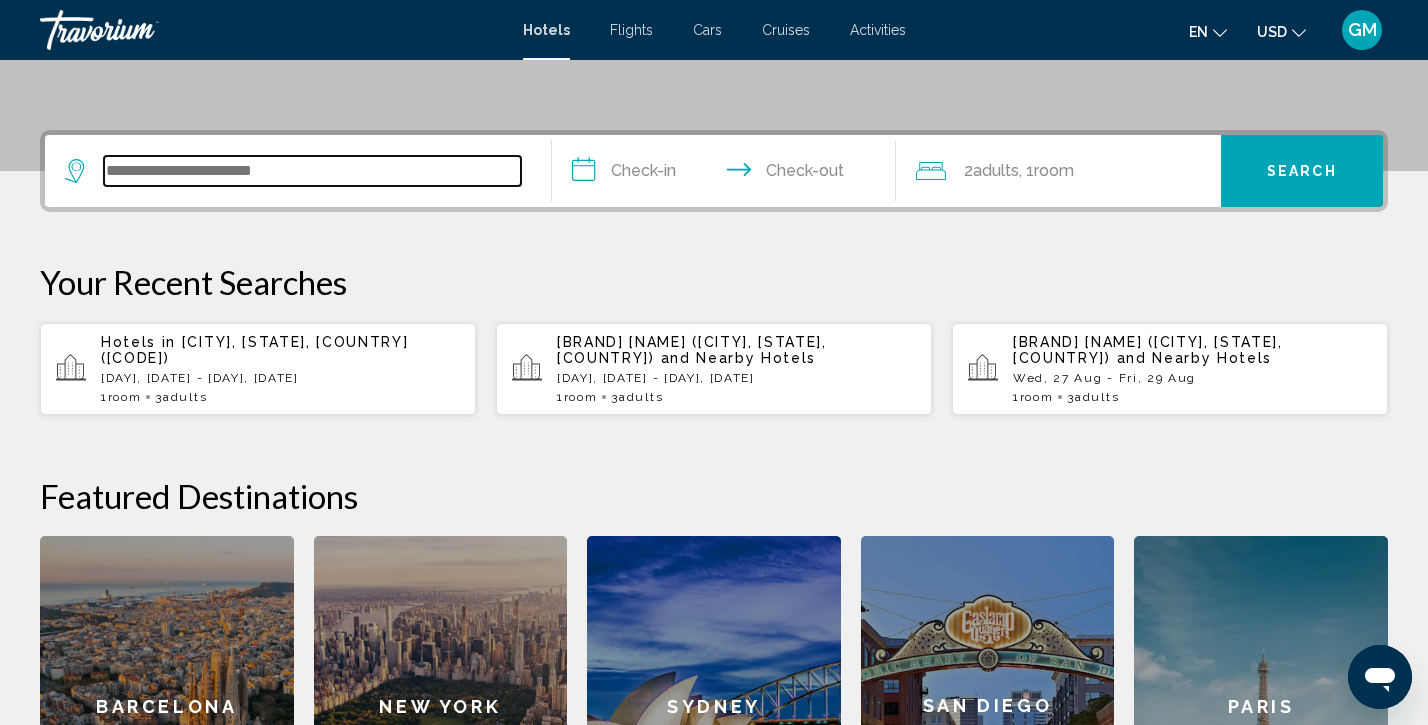scroll, scrollTop: 494, scrollLeft: 0, axis: vertical 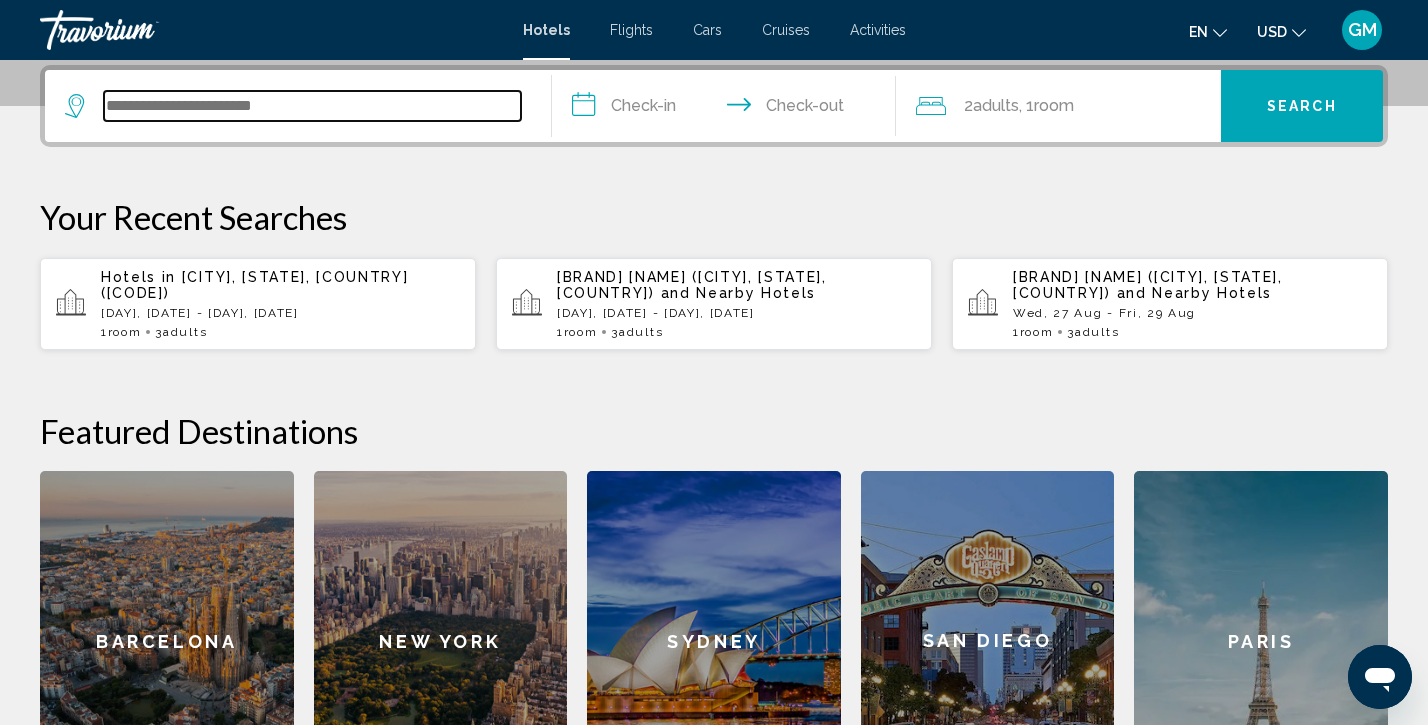 click at bounding box center (312, 106) 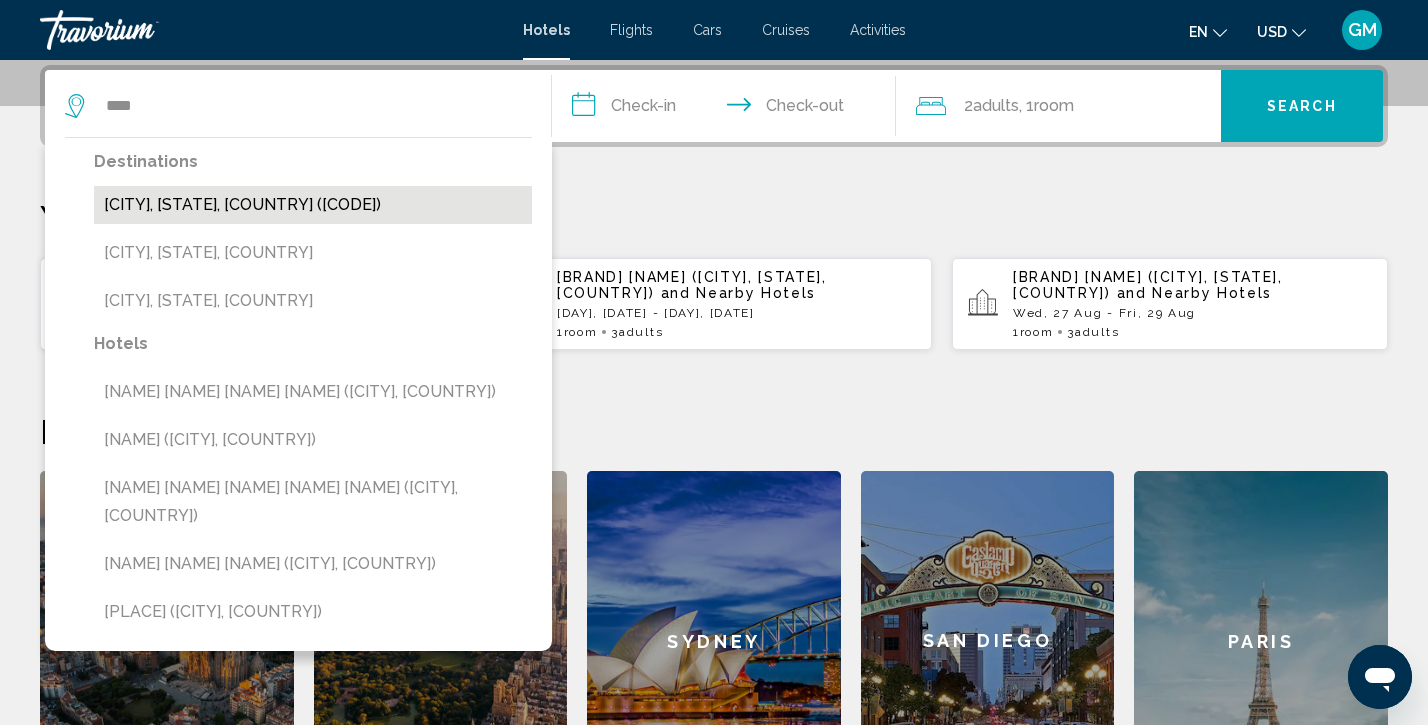 click on "[CITY], [STATE], [COUNTRY] ([CODE])" at bounding box center (313, 205) 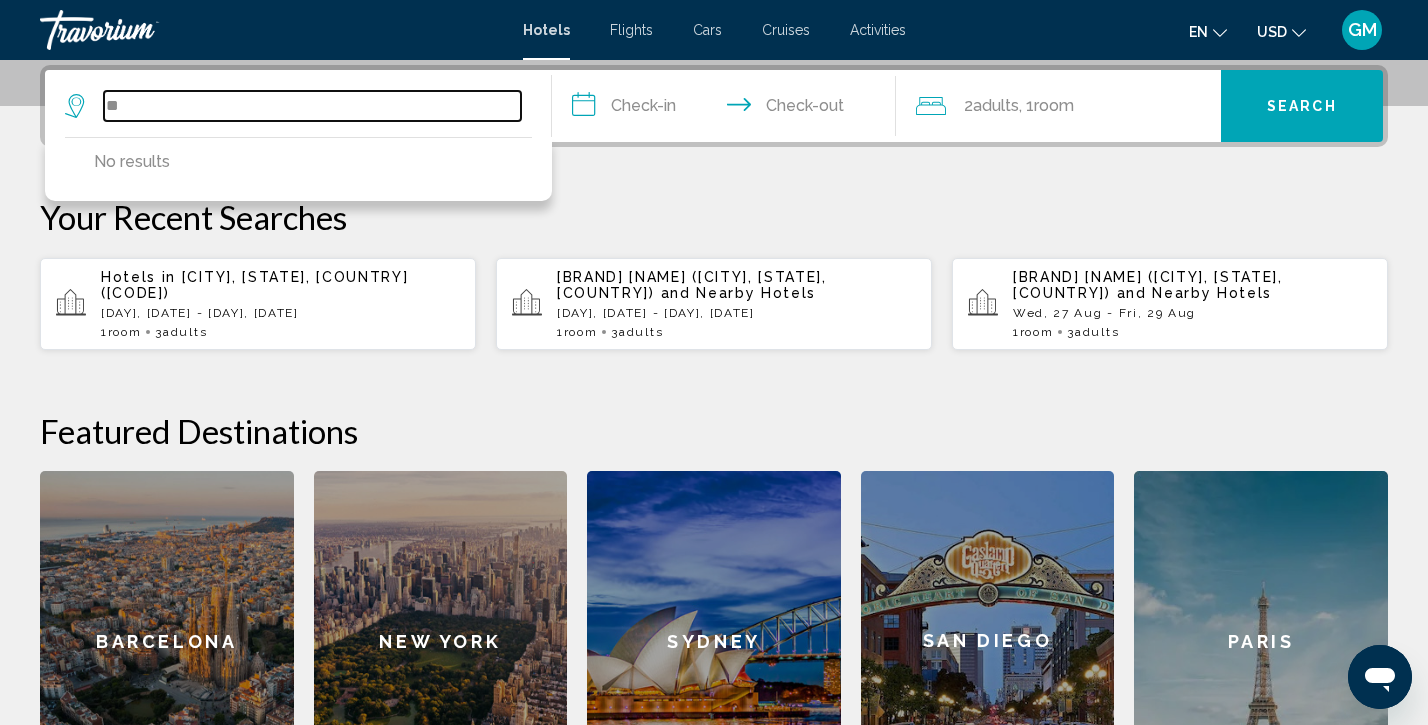 type on "*" 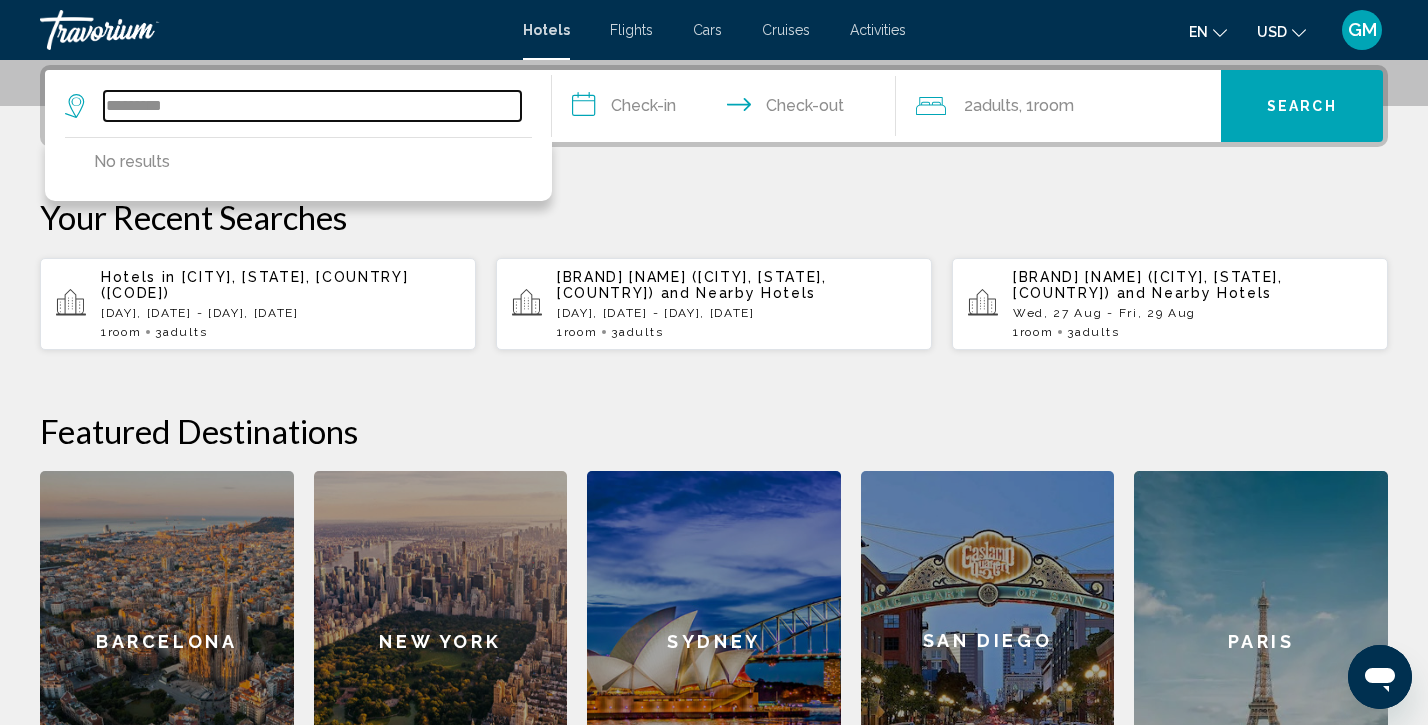 click on "*********" at bounding box center [312, 106] 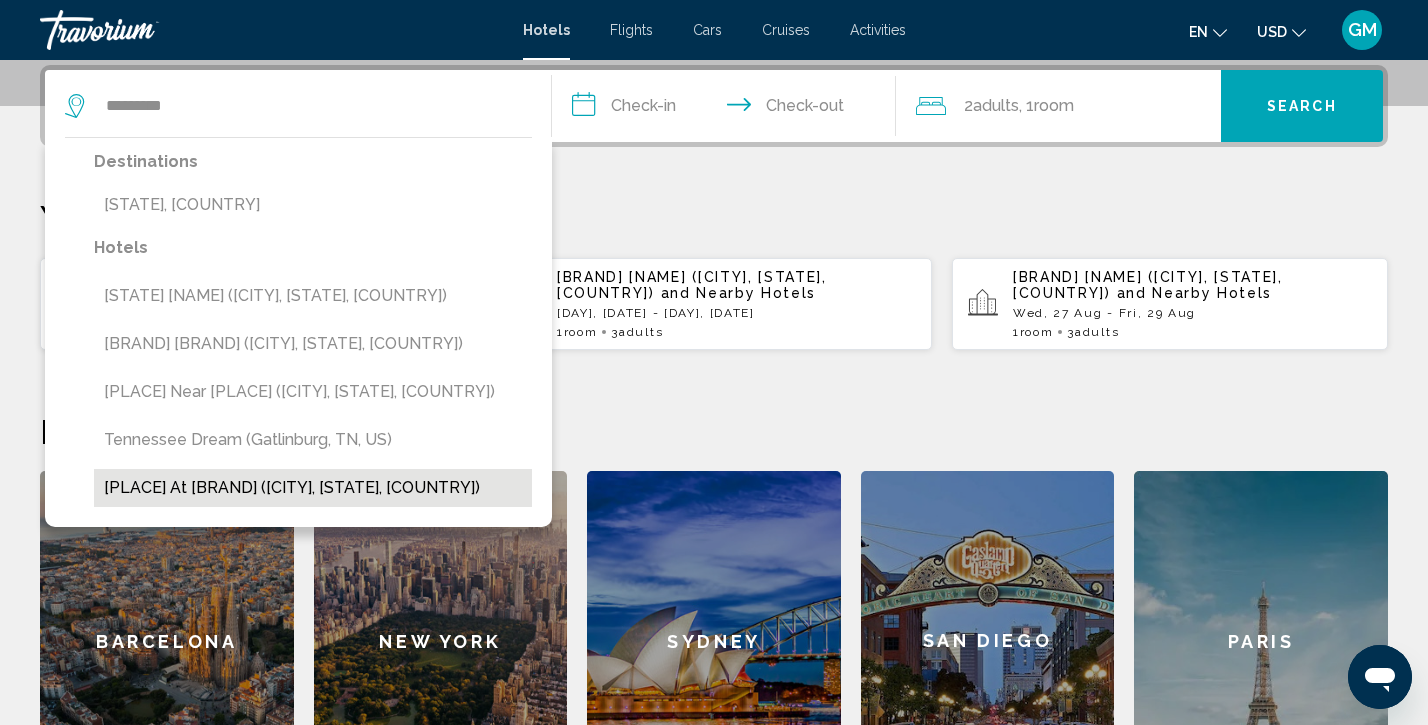 click on "[PLACE] at [BRAND] ([CITY], [STATE], [COUNTRY])" at bounding box center (313, 488) 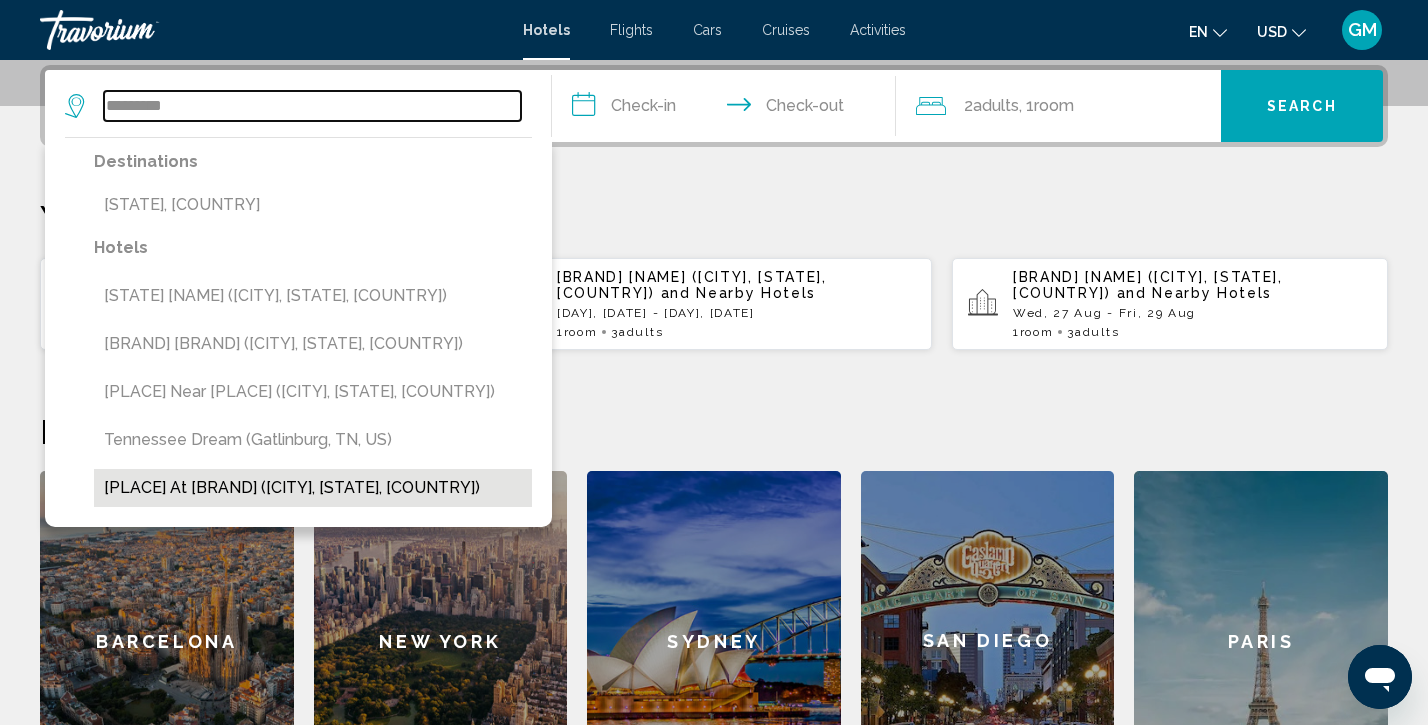 type on "**********" 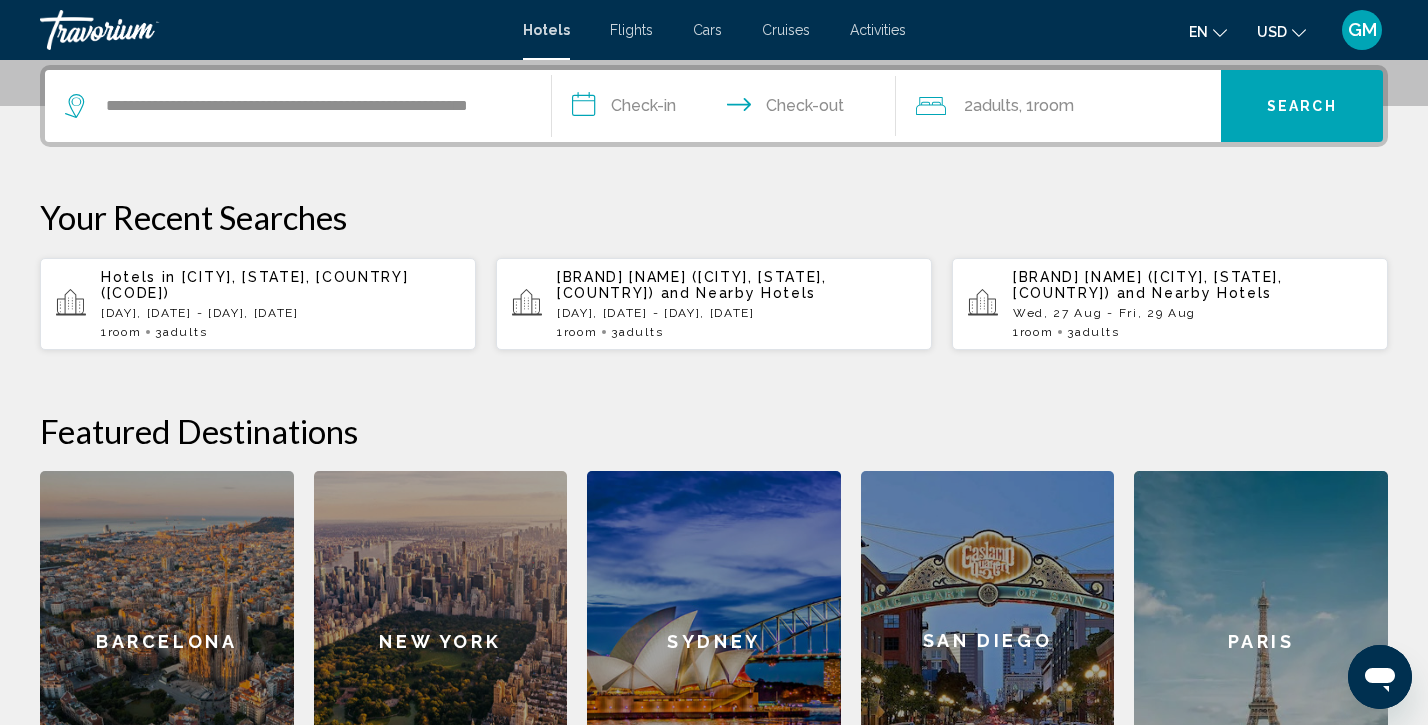 click on "Search" at bounding box center (1302, 106) 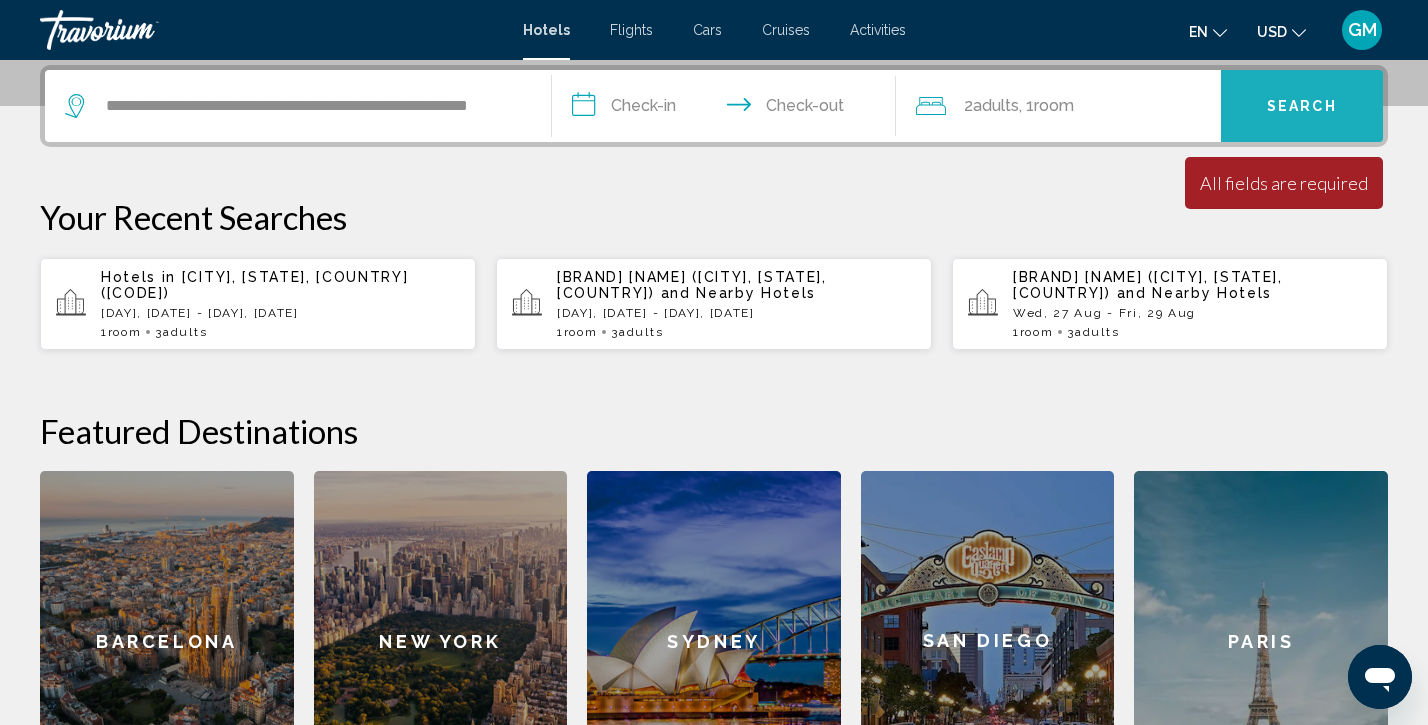 click on "Search" at bounding box center [1302, 106] 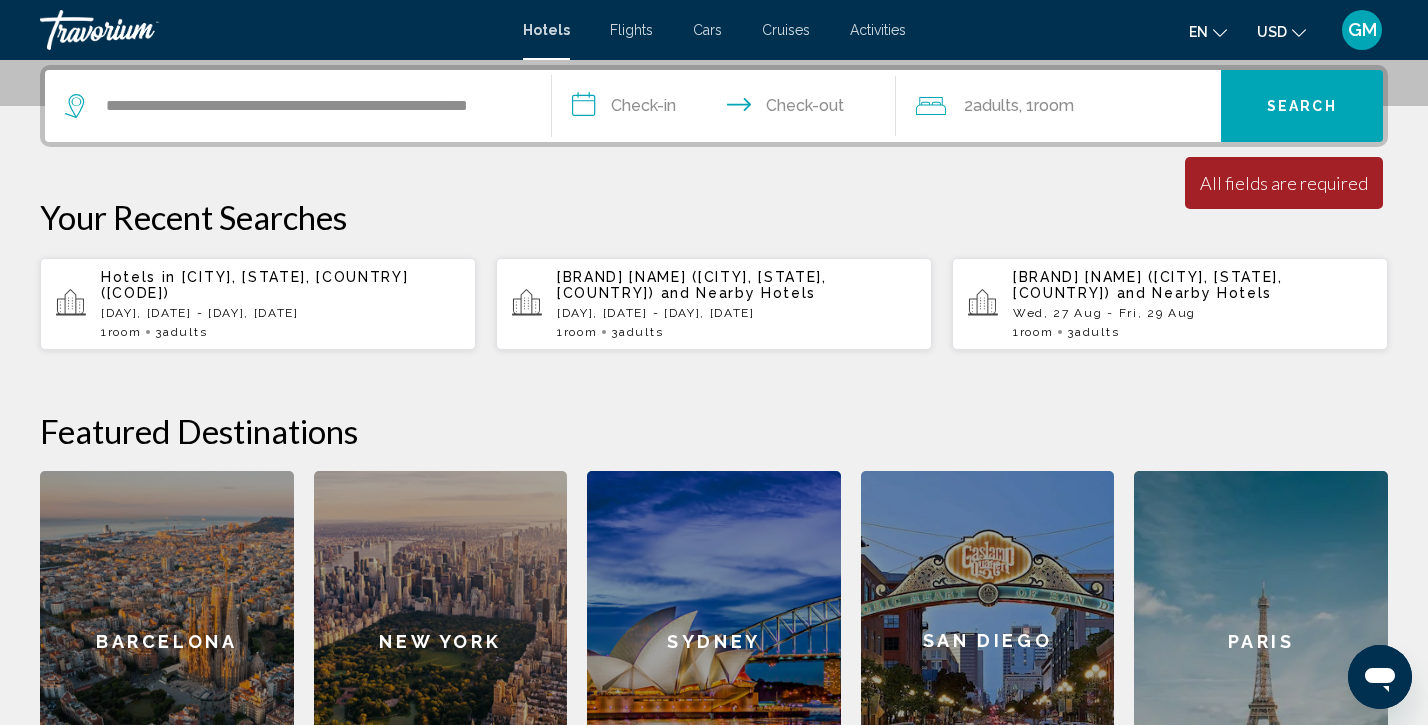 click on "**********" at bounding box center [728, 109] 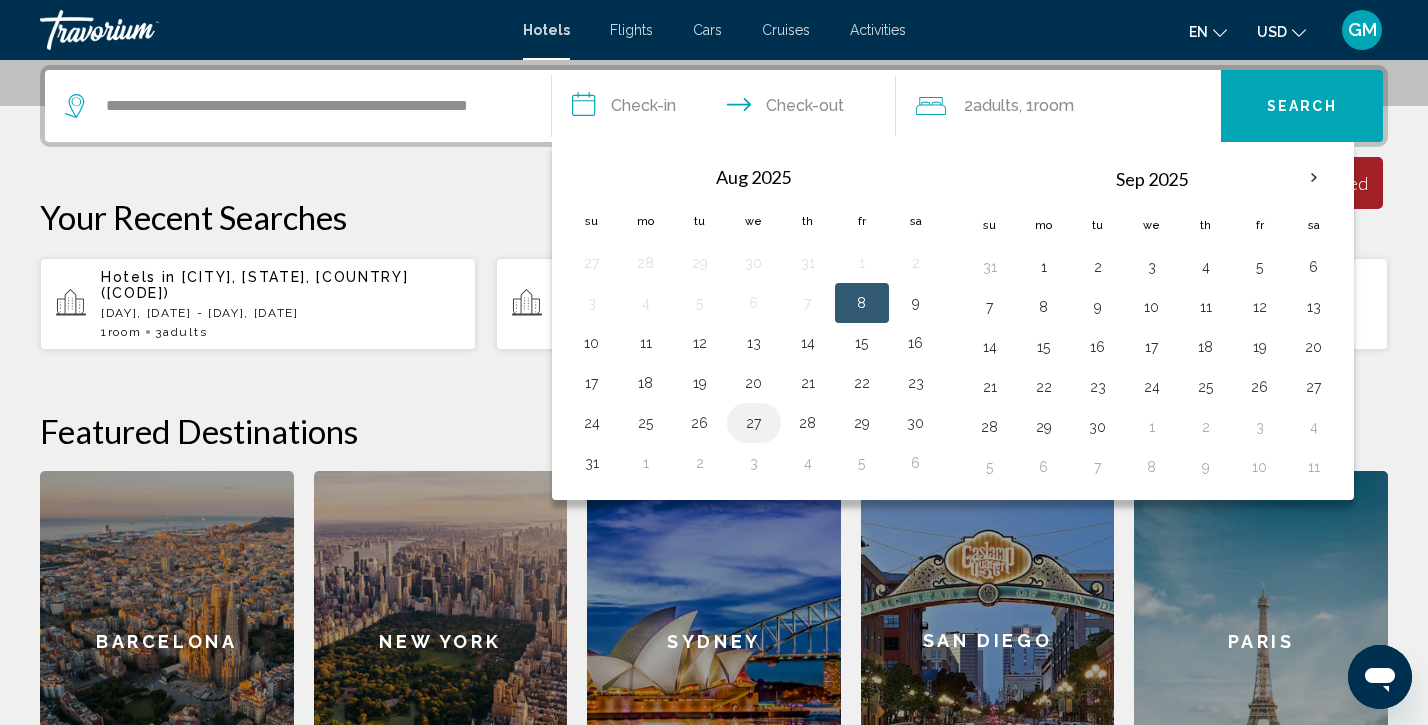 click on "27" at bounding box center [754, 423] 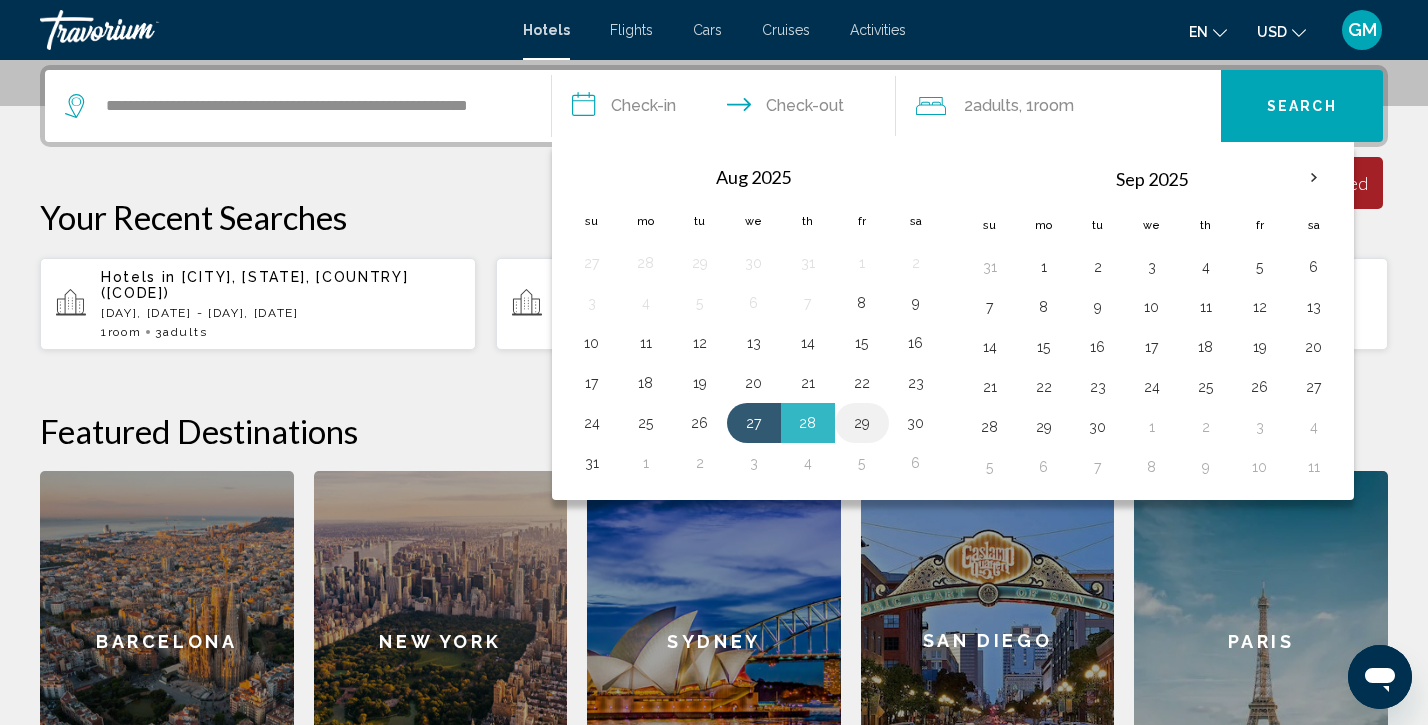 click on "29" at bounding box center (862, 423) 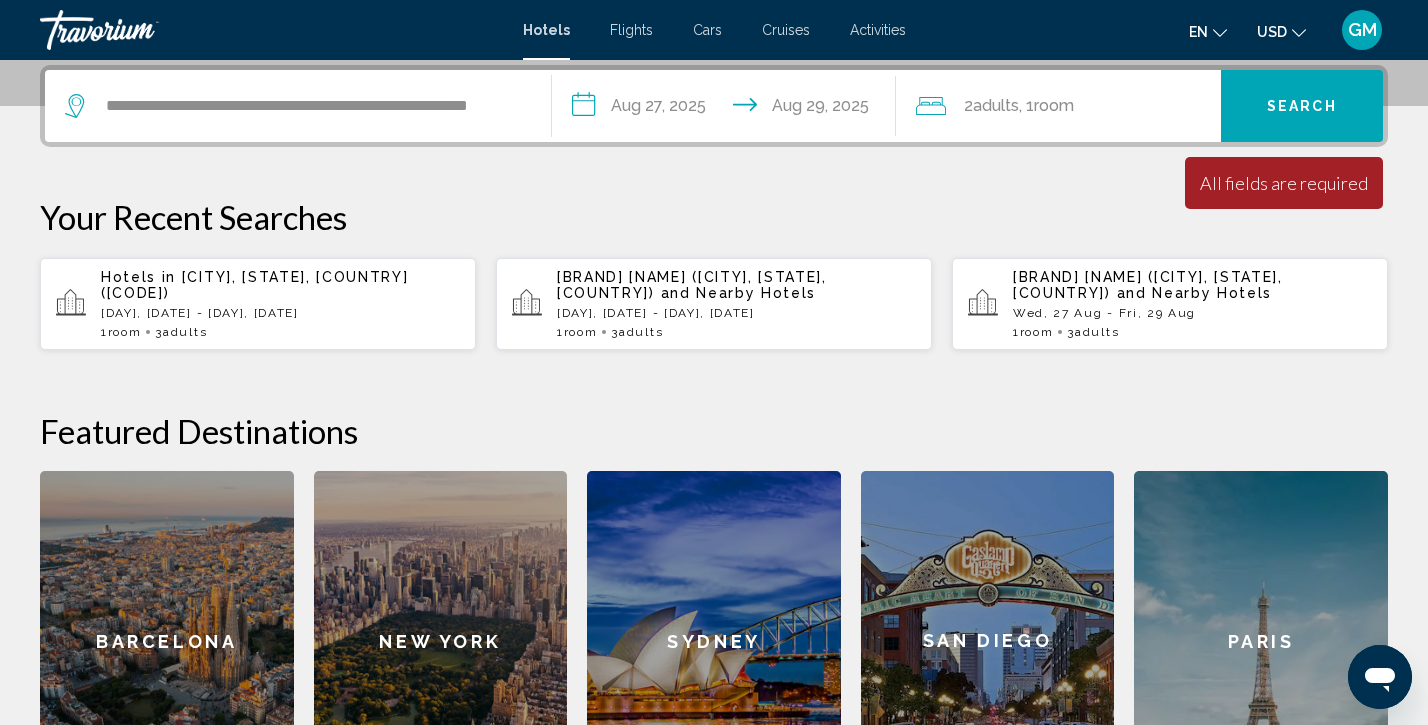 click on "2  Adult Adults , 1  Room rooms" 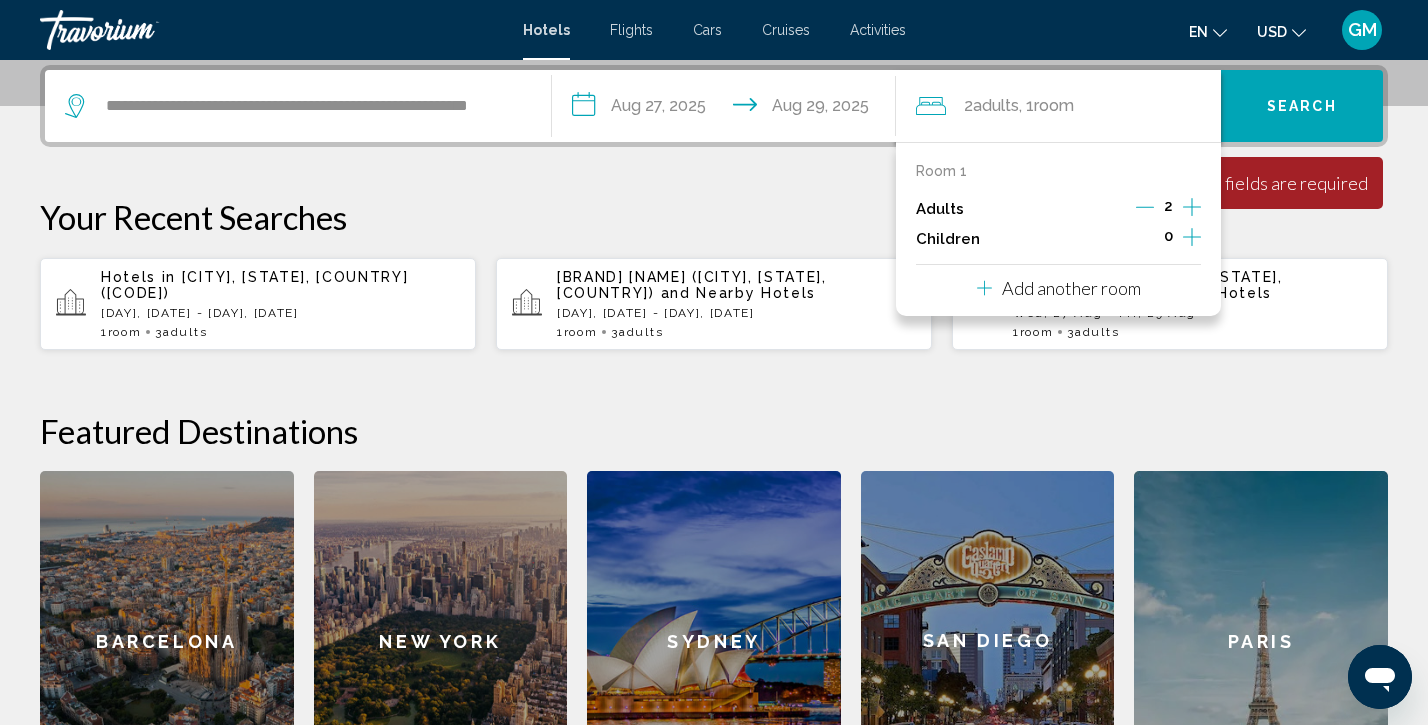 click 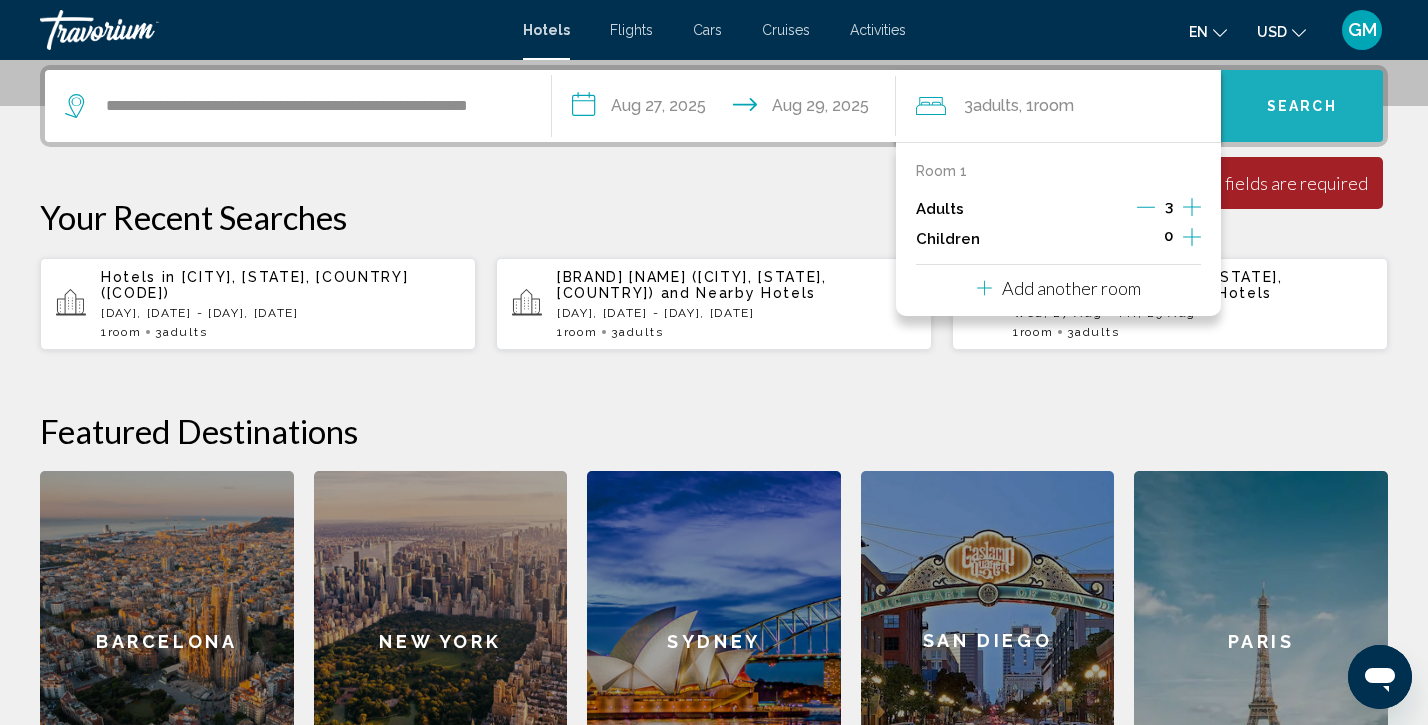 click on "Search" at bounding box center [1302, 107] 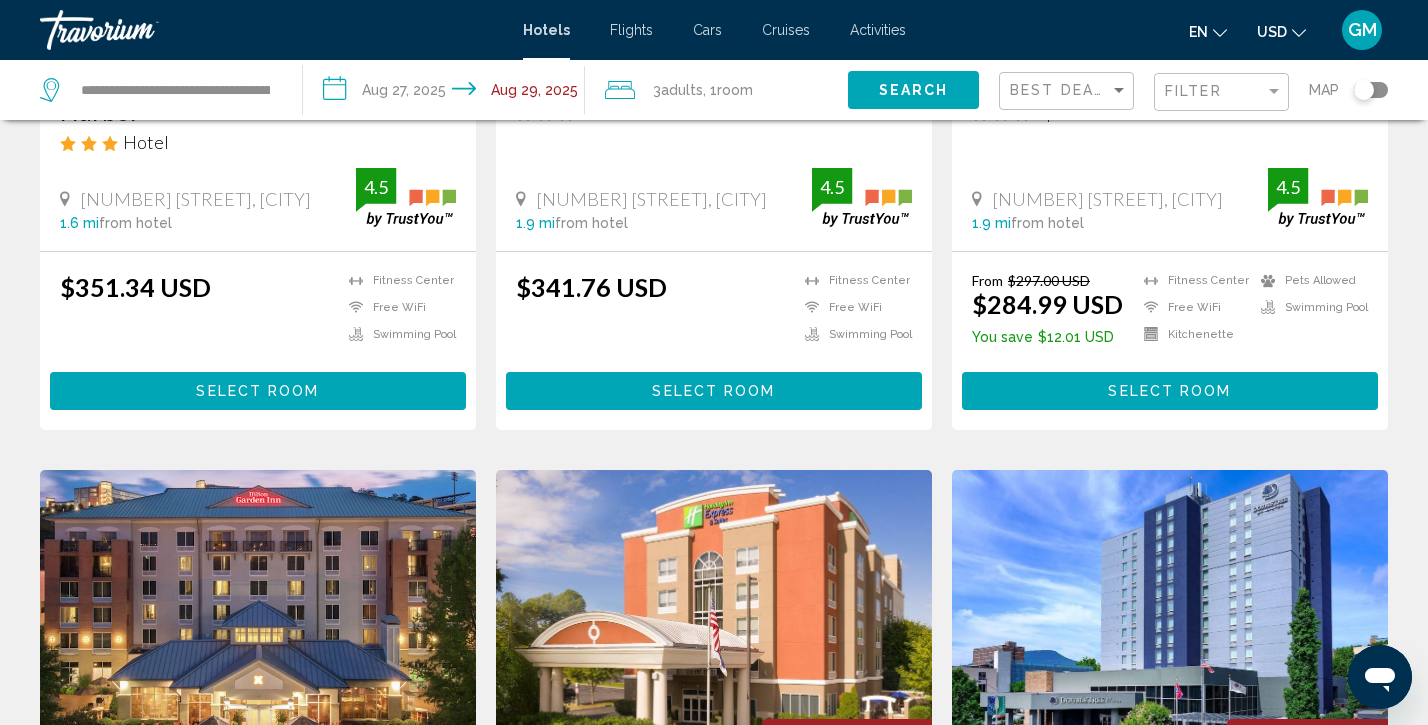 scroll, scrollTop: 0, scrollLeft: 0, axis: both 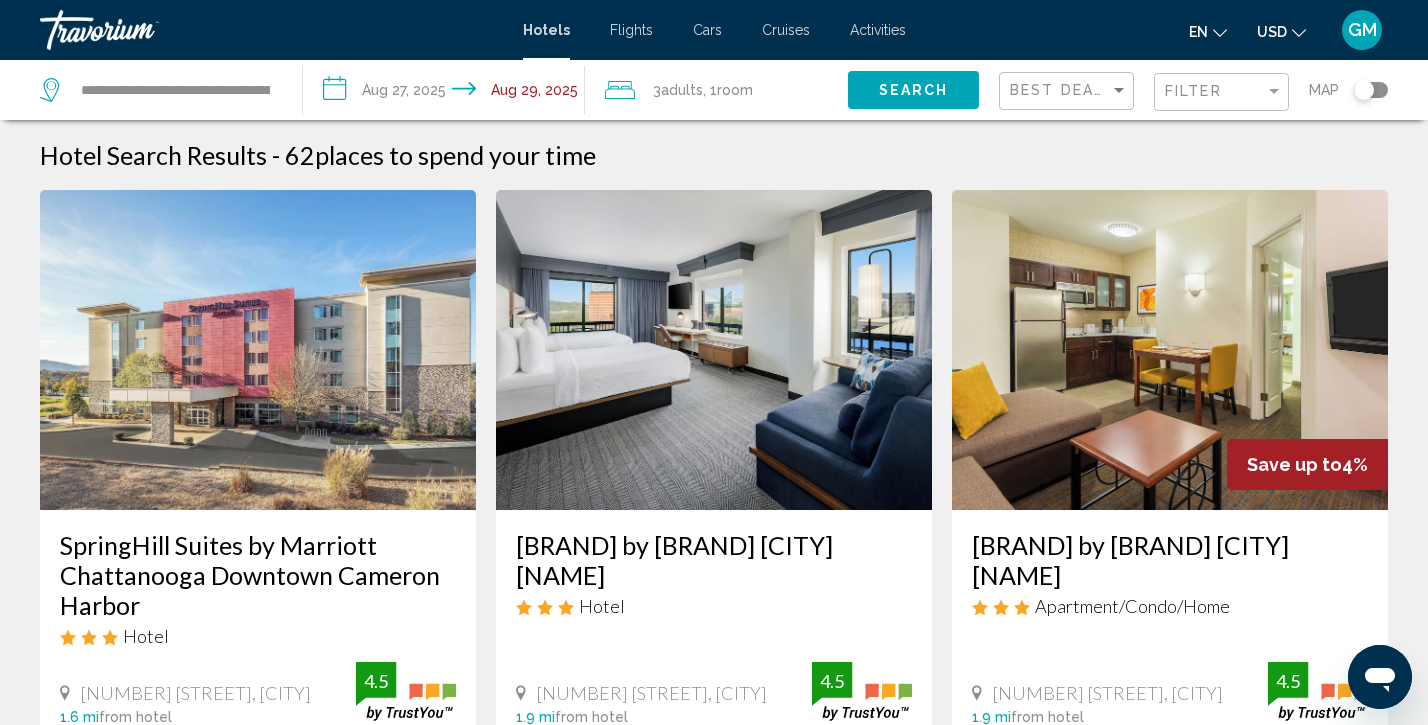 click on "Hotel Search Results  -   62  places to spend your time  [BRAND] [BRAND] [BRAND] [CITY]
Hotel
[NUMBER] [STREET], [CITY] [NUMBER] mi  from hotel 4.5 [PRICE] USD
Fitness Center
Free WiFi
Swimming Pool  4.5 Select Room  [BRAND] [BRAND] [CITY]
Hotel
[NUMBER] [STREET], [CITY] [NUMBER] mi  from hotel 4.5 [PRICE] USD
Fitness Center
Free WiFi
Swimming Pool  4.5 Select Room 4" at bounding box center [714, 1672] 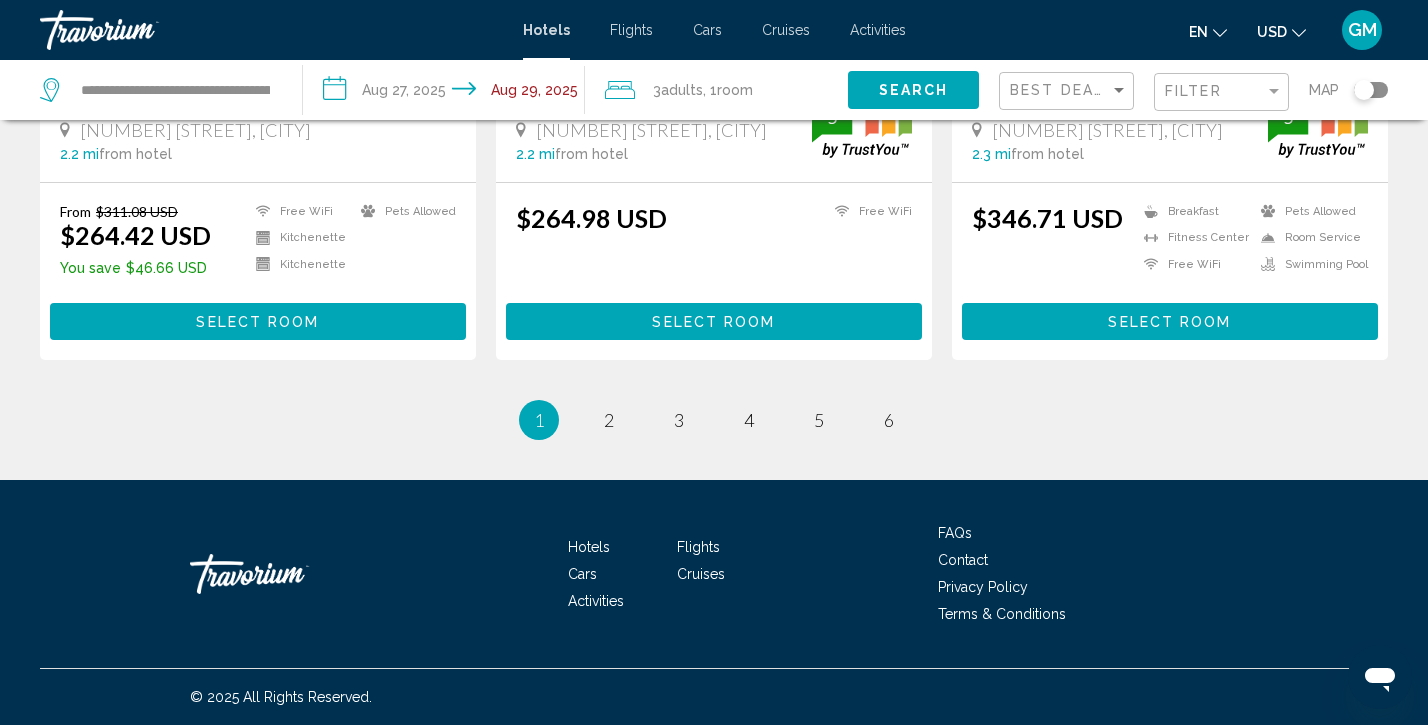 scroll, scrollTop: 2770, scrollLeft: 0, axis: vertical 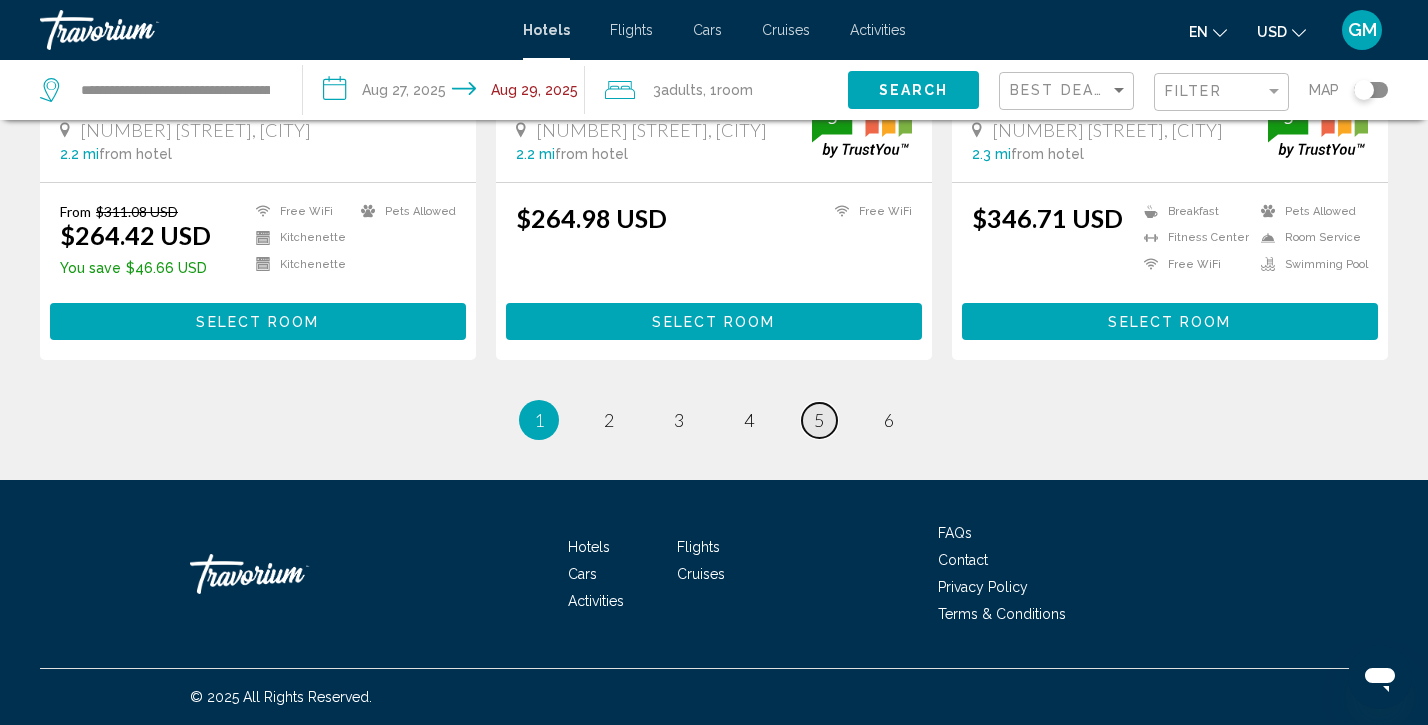 click on "5" at bounding box center (819, 420) 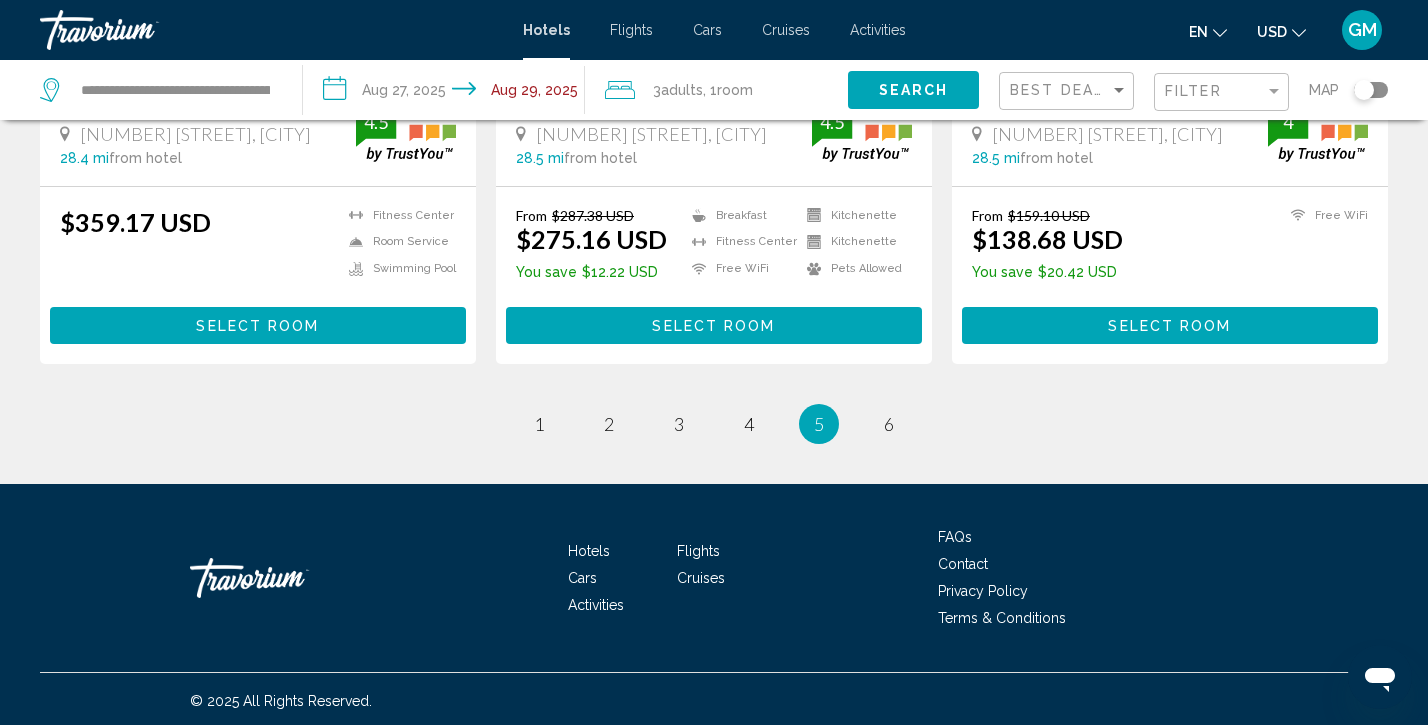 scroll, scrollTop: 2738, scrollLeft: 0, axis: vertical 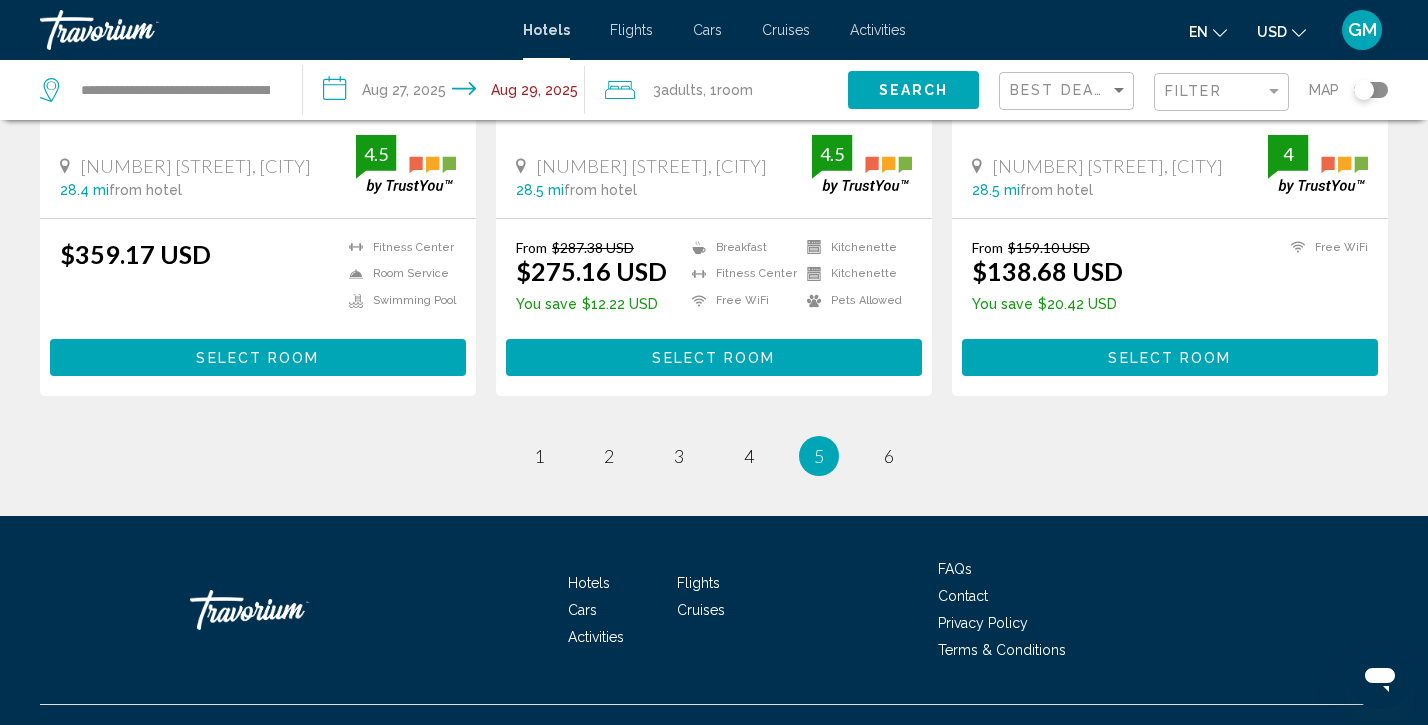 click on "Save up to  13%   [BRAND] [BRAND] [BRAND]
Hotel
[NUMBER] [STREET], [CITY] [DISTANCE]  from hotel [RATING] From $[PRICE] USD $[PRICE] USD  You save  $[PRICE] USD
Free WiFi  4 Select Room" at bounding box center [1170, 45] 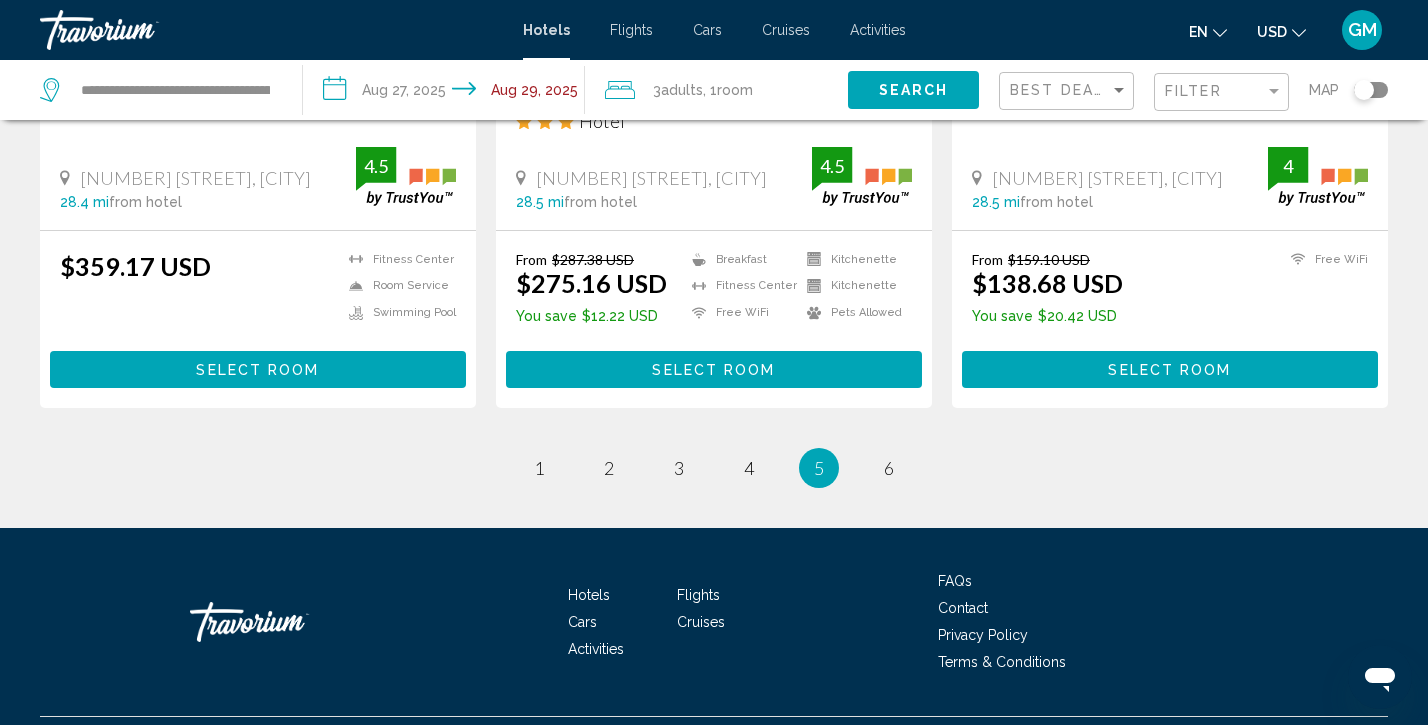 scroll, scrollTop: 2739, scrollLeft: 0, axis: vertical 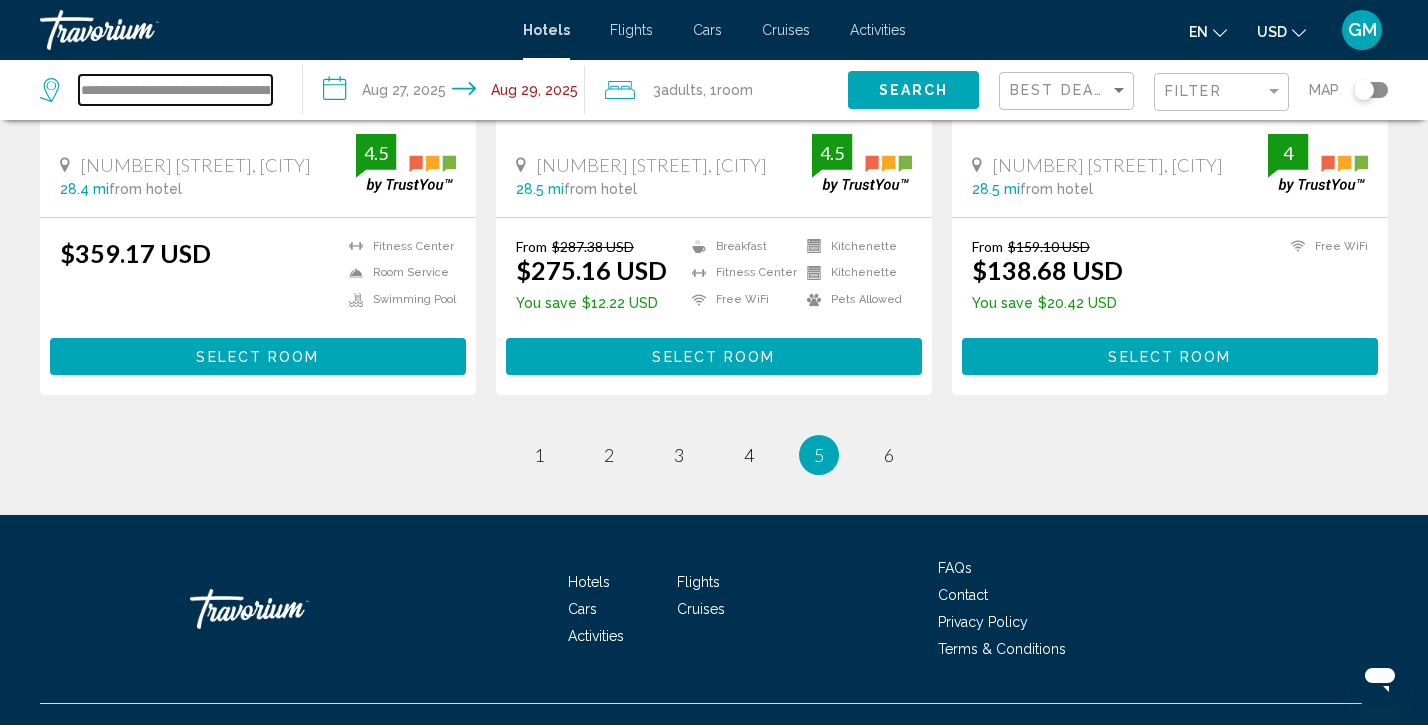 click on "**********" at bounding box center [175, 90] 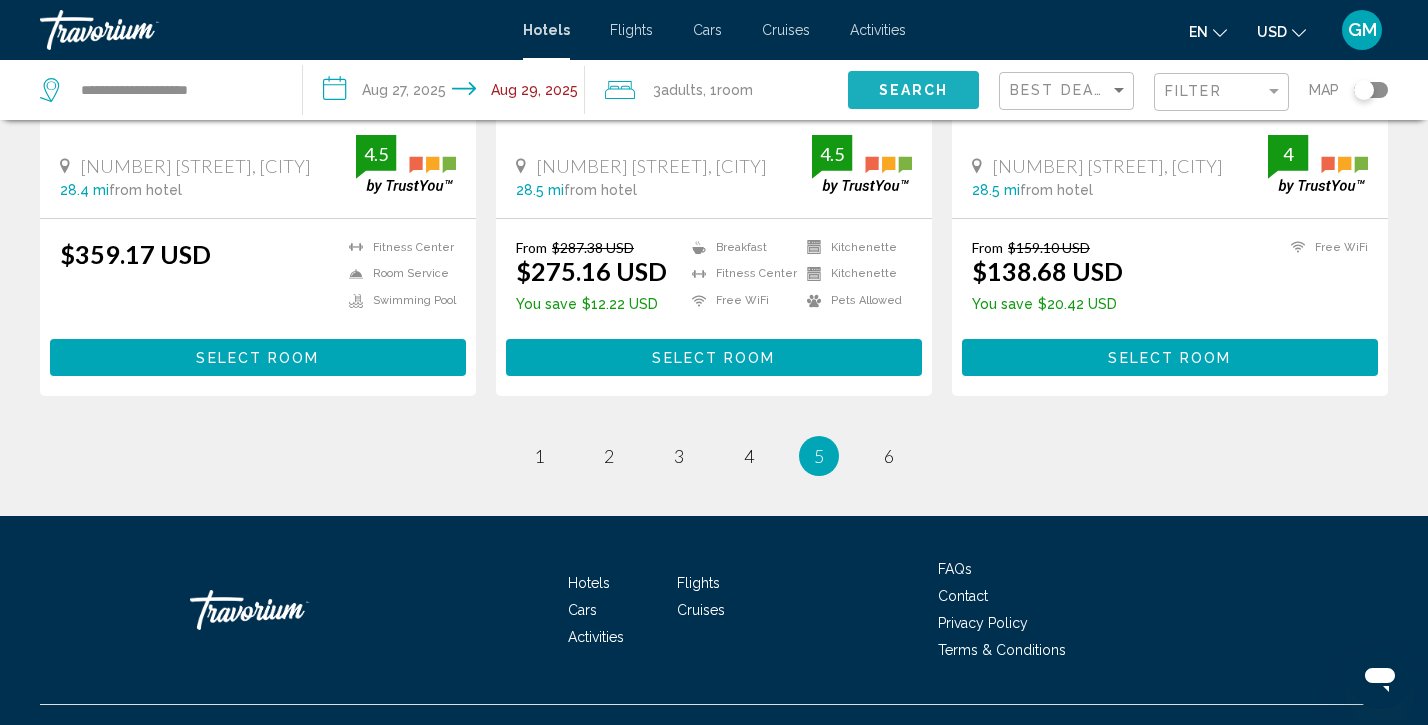 click on "Search" 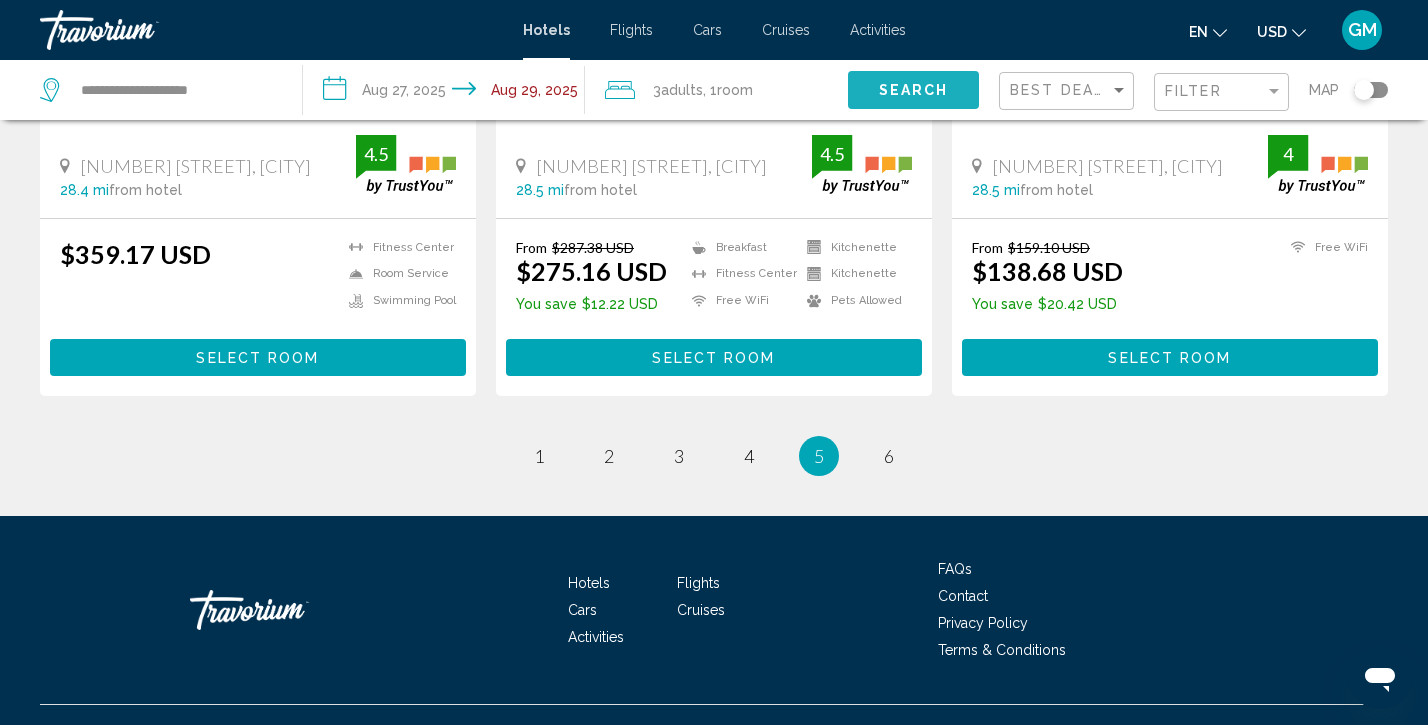 click on "Search" 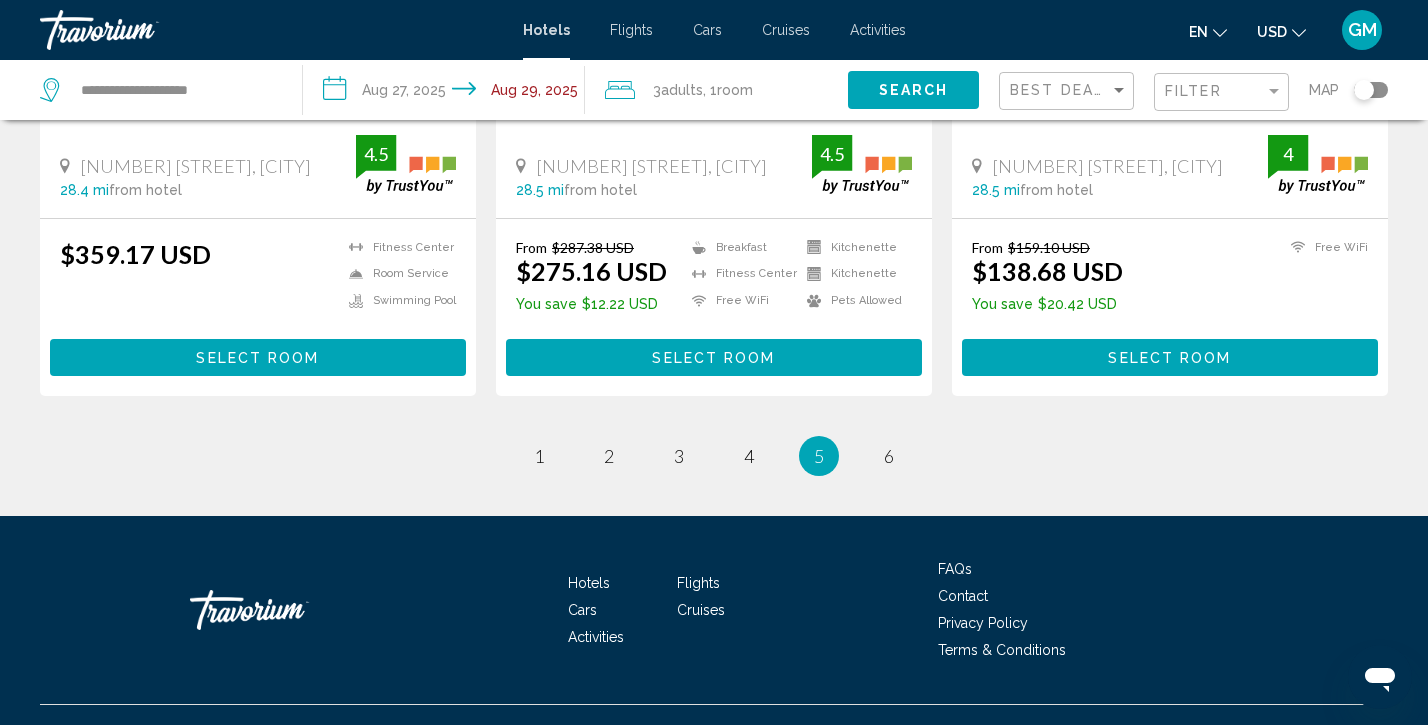 click on "**********" 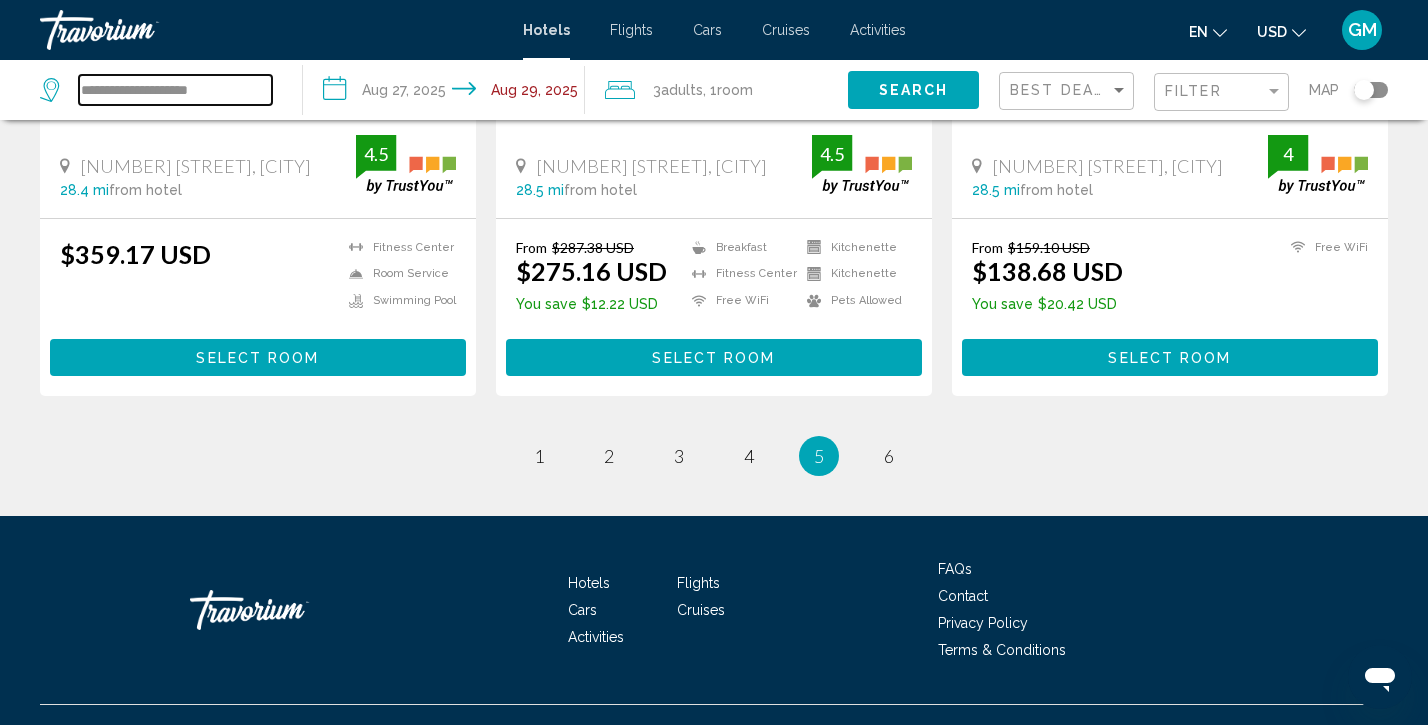click on "**********" at bounding box center (175, 90) 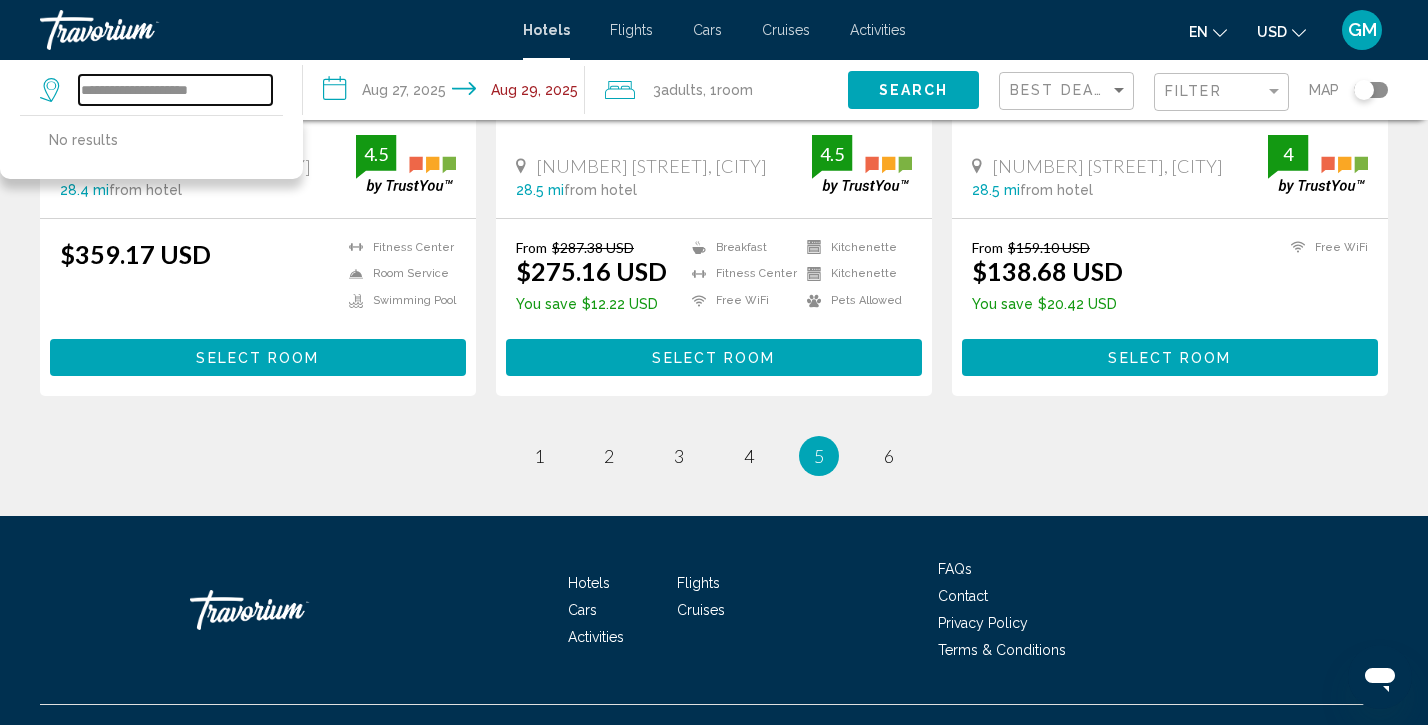 click on "**********" at bounding box center (175, 90) 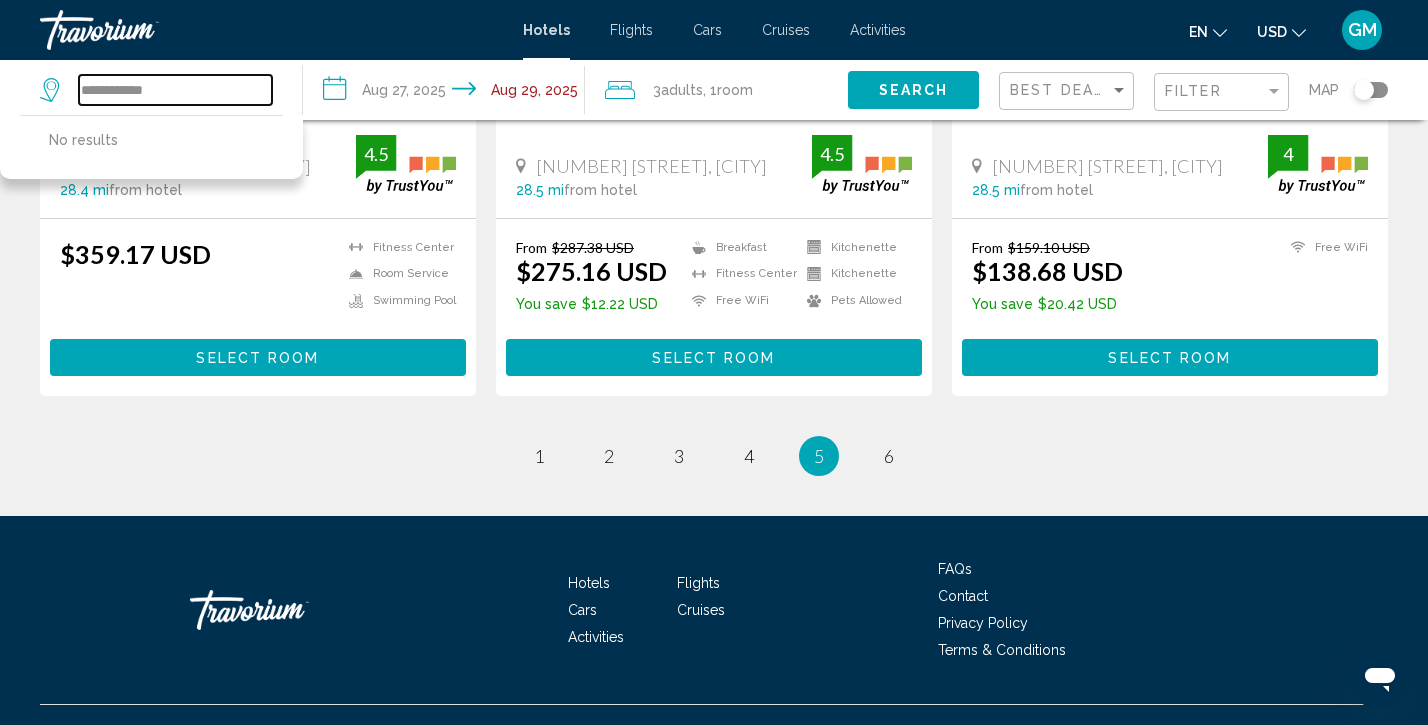 click on "**********" at bounding box center [175, 90] 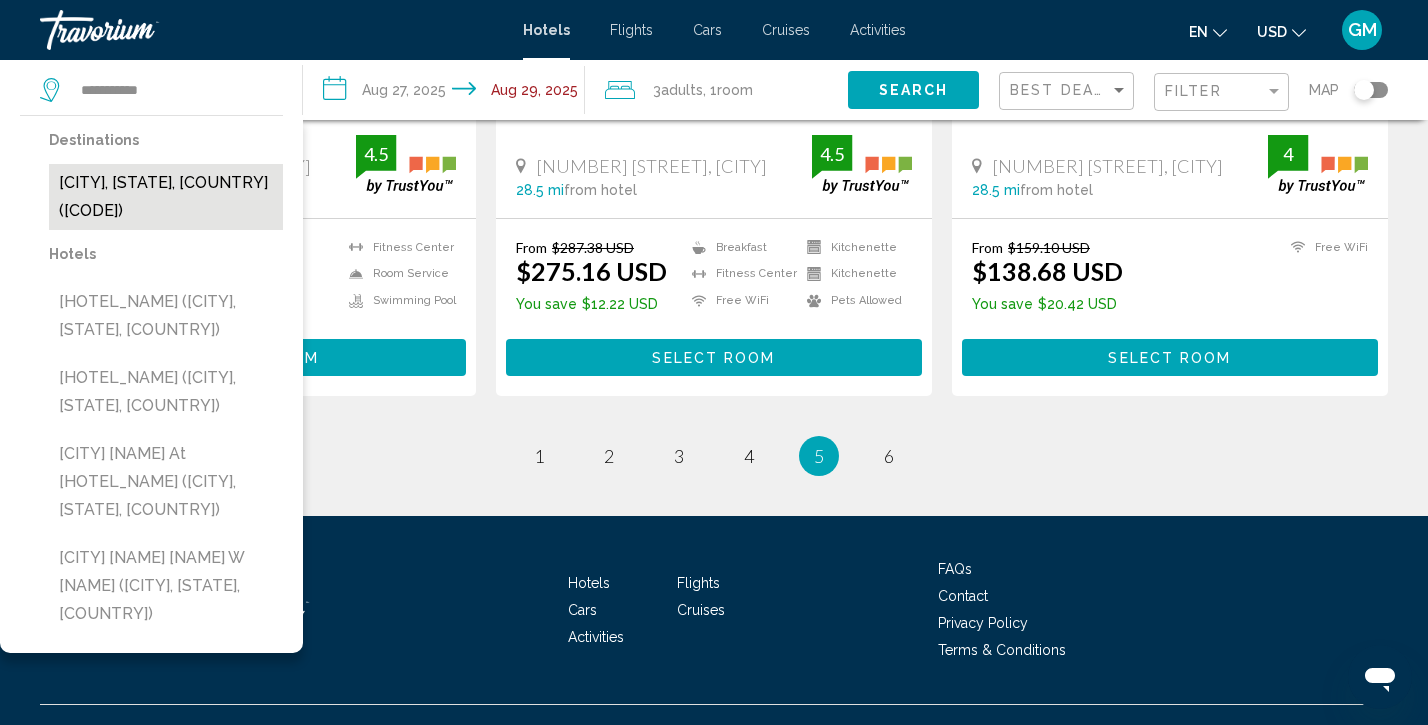 click on "[CITY], [STATE], [COUNTRY] ([CODE])" at bounding box center [166, 197] 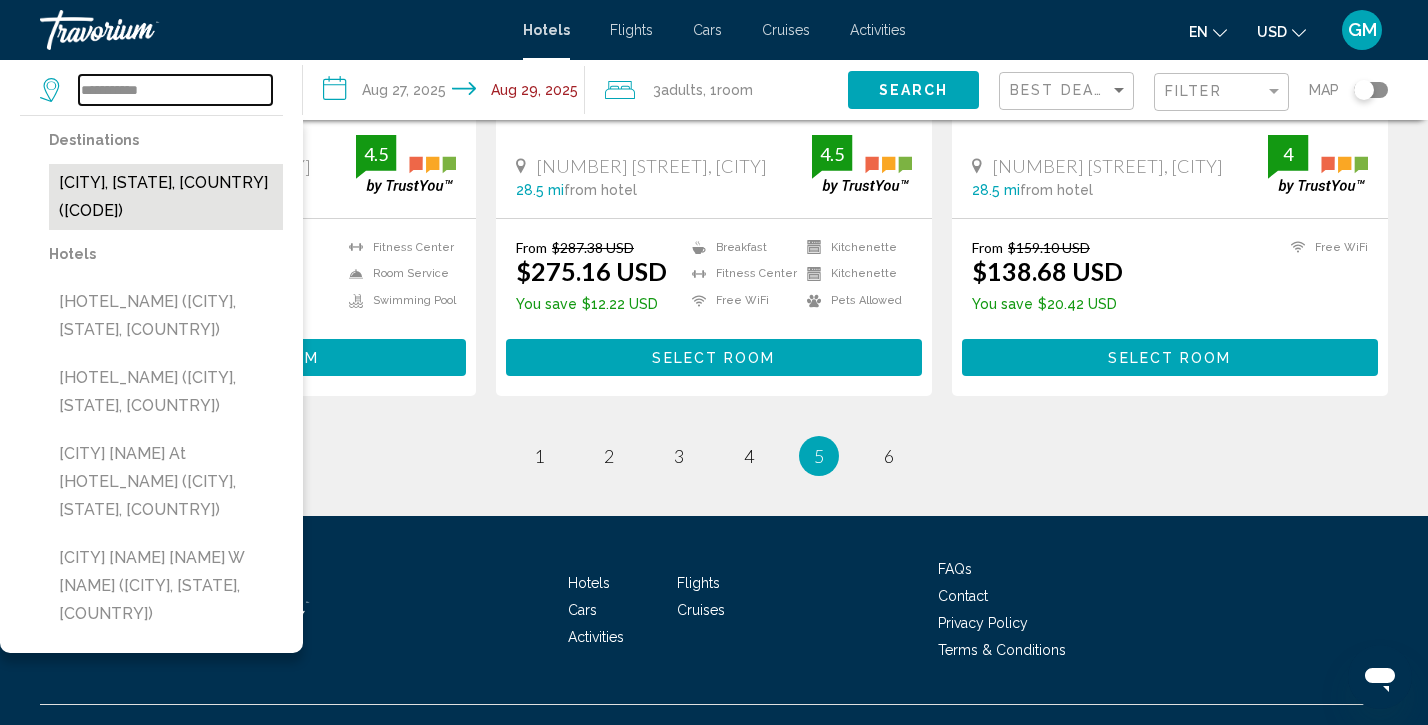 type on "**********" 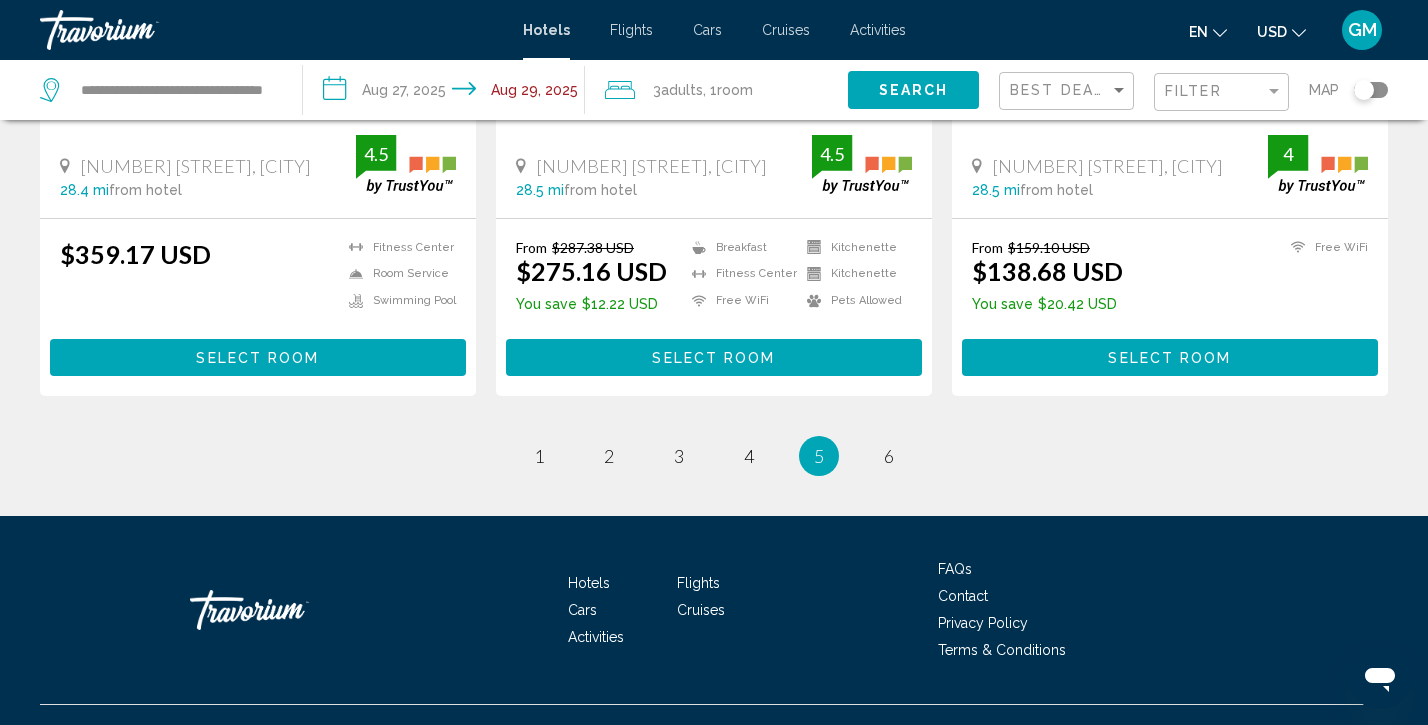 click on "Search" 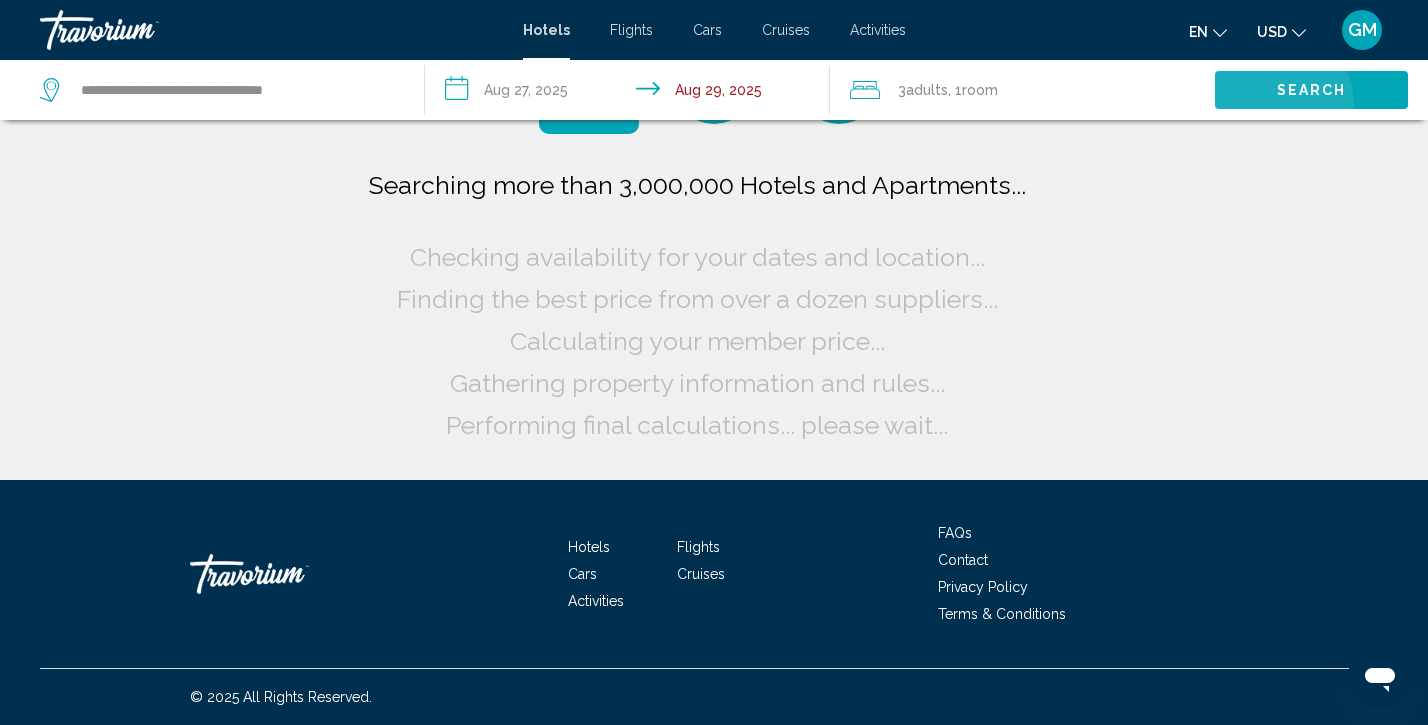 scroll, scrollTop: 0, scrollLeft: 0, axis: both 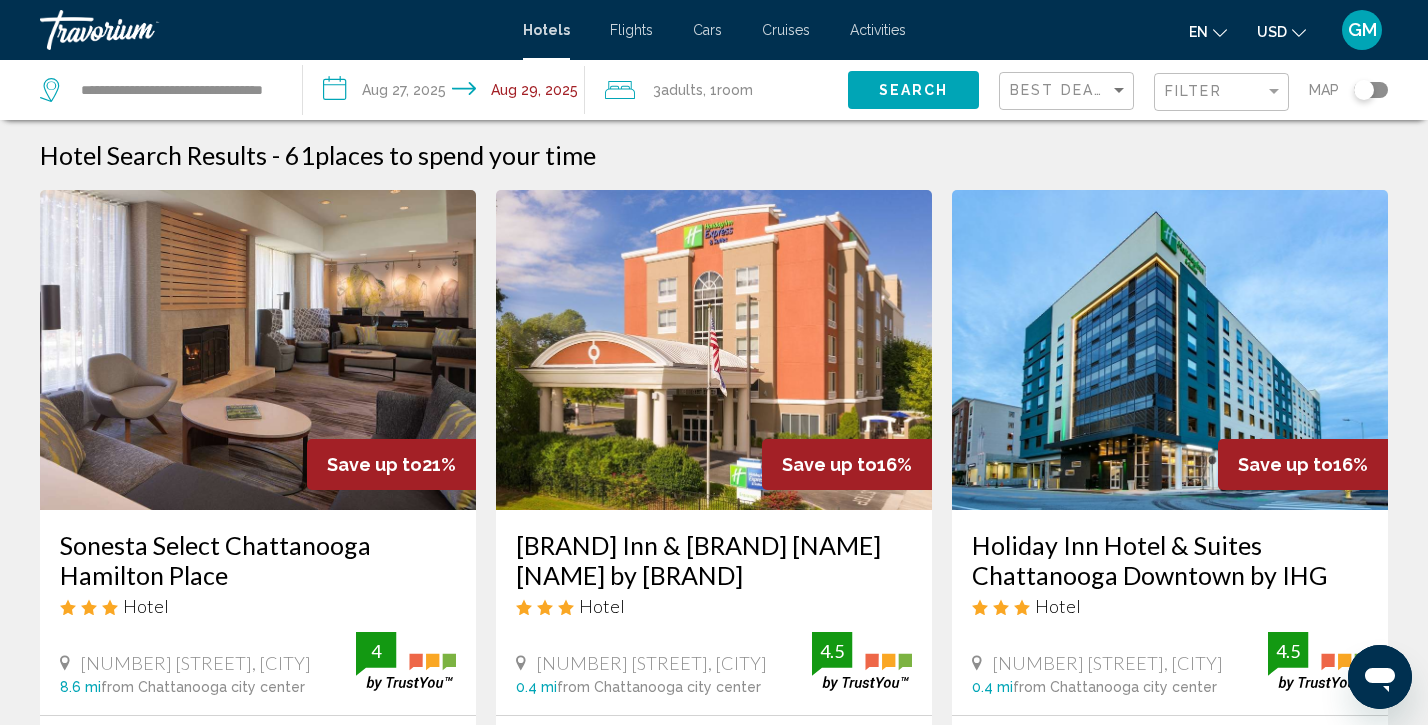 click on "Save up to  16%   [BRAND] [BRAND] [BRAND] [BRAND] [BRAND]
Hotel
[NUMBER] [STREET], [CITY] [DISTANCE]  from [CITY] city center from hotel [RATING] From $[PRICE] USD $[PRICE] USD  You save  $[PRICE] USD
Fitness Center
Free WiFi
Swimming Pool  [RATING] Select Room" at bounding box center (714, 542) 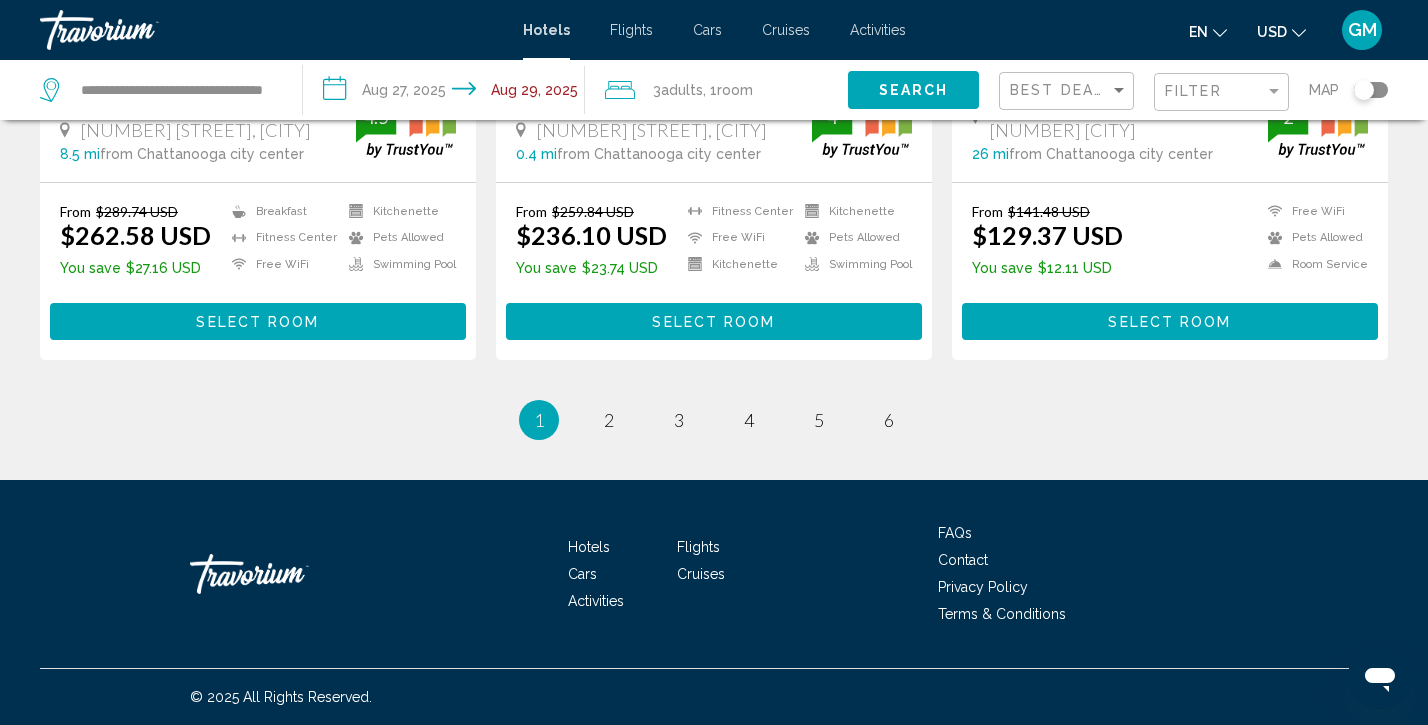 scroll, scrollTop: 2748, scrollLeft: 0, axis: vertical 